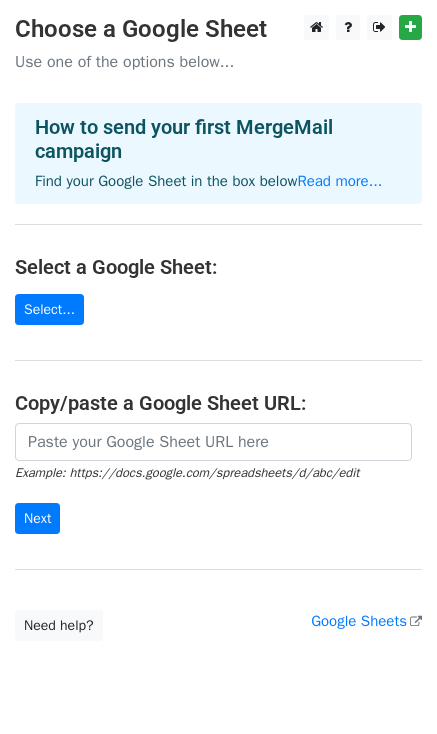 scroll, scrollTop: 0, scrollLeft: 0, axis: both 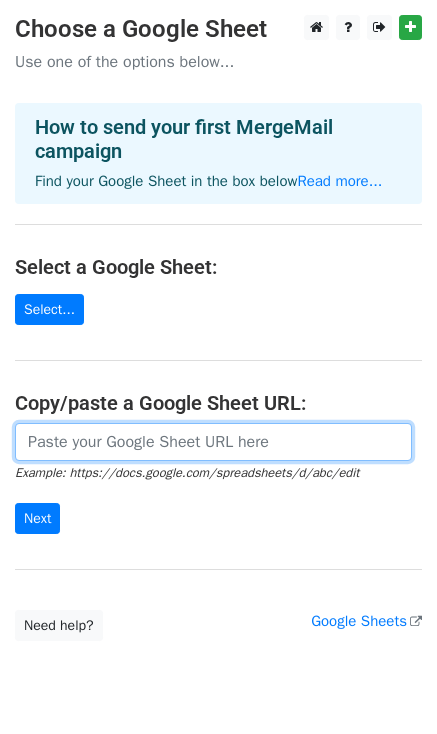 click at bounding box center [213, 442] 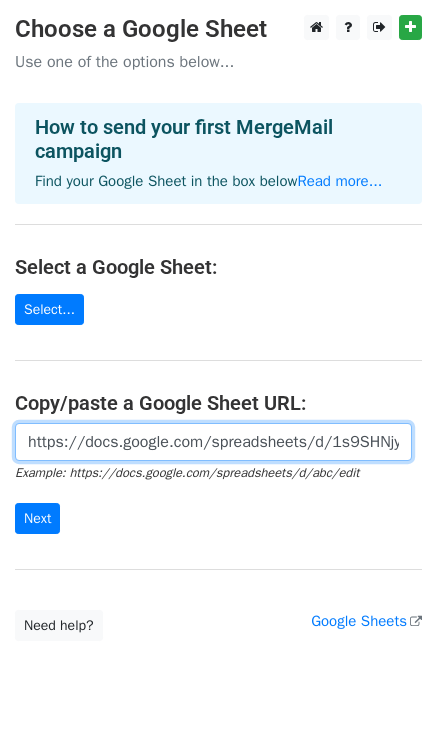scroll, scrollTop: 0, scrollLeft: 598, axis: horizontal 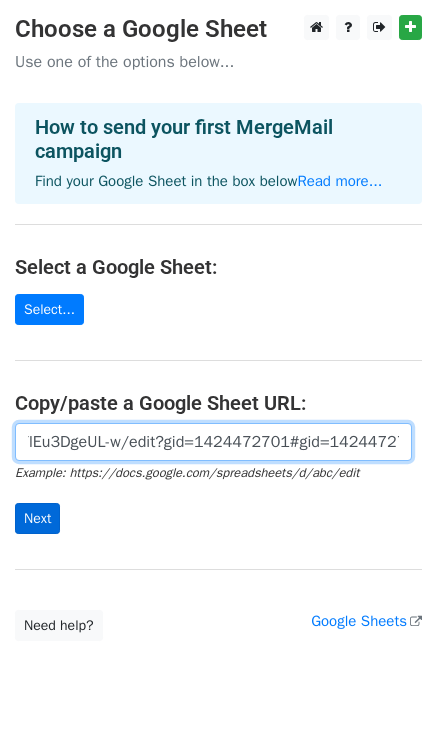 type on "https://docs.google.com/spreadsheets/d/1s9SHNjy6QN4Z4pF5X1s-b10q6B1F0gQYlEu3DgeUL-w/edit?gid=1424472701#gid=1424472701" 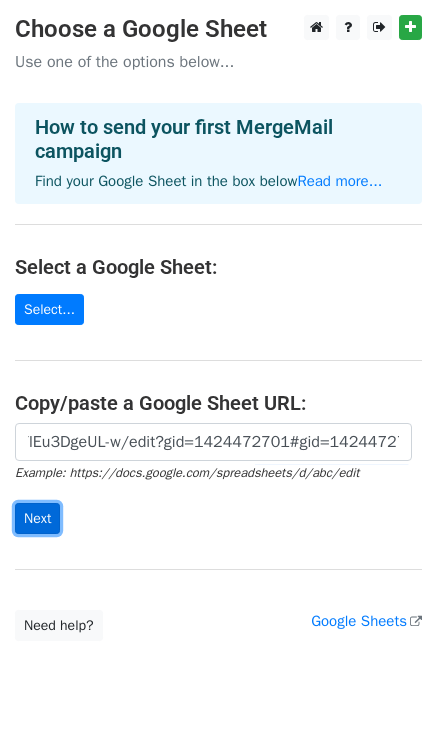 click on "Next" at bounding box center (37, 518) 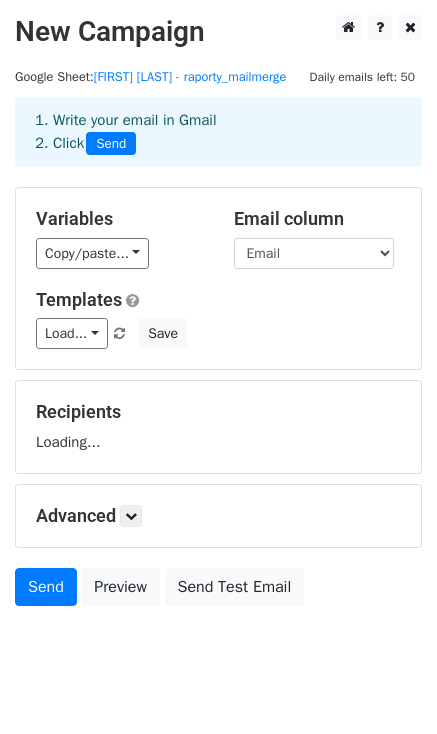 scroll, scrollTop: 0, scrollLeft: 0, axis: both 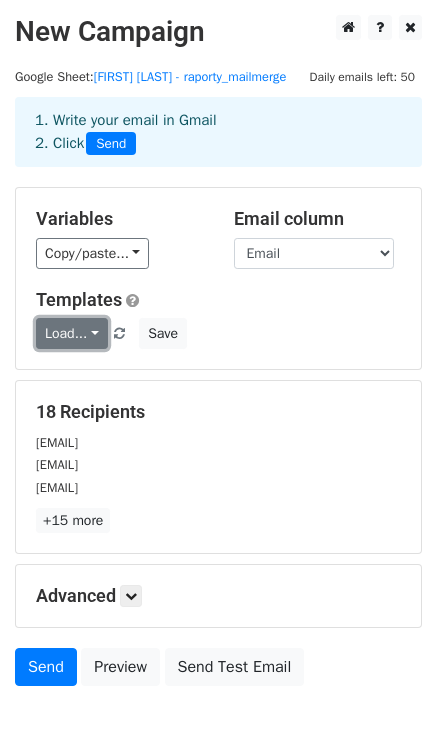 click on "Load..." at bounding box center [72, 333] 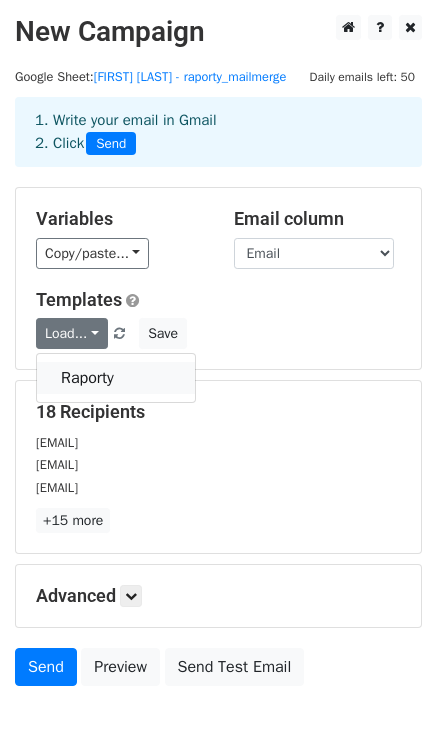 click on "Raporty" at bounding box center [116, 378] 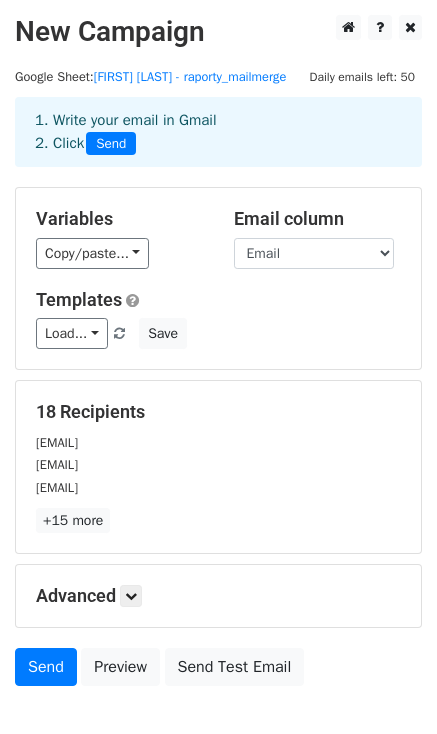 scroll, scrollTop: 0, scrollLeft: 0, axis: both 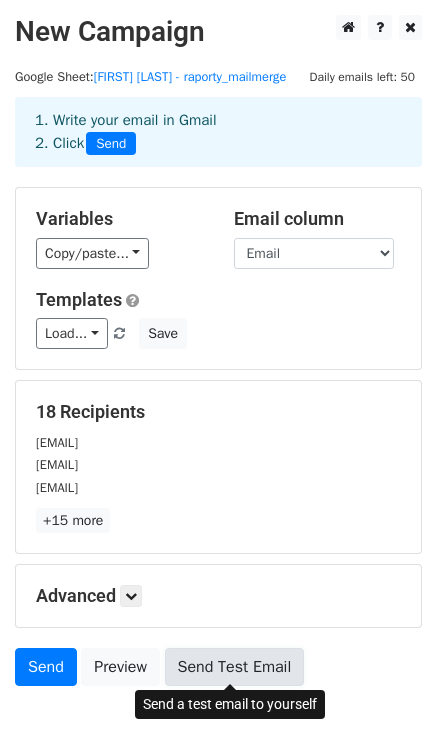 click on "Send Test Email" at bounding box center (235, 667) 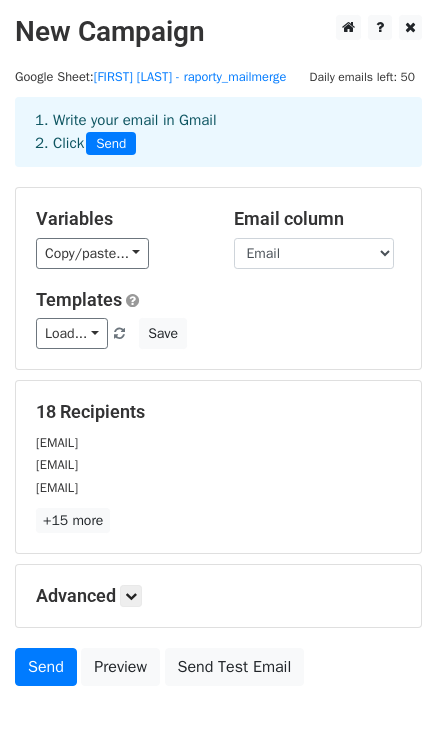 scroll, scrollTop: 120, scrollLeft: 0, axis: vertical 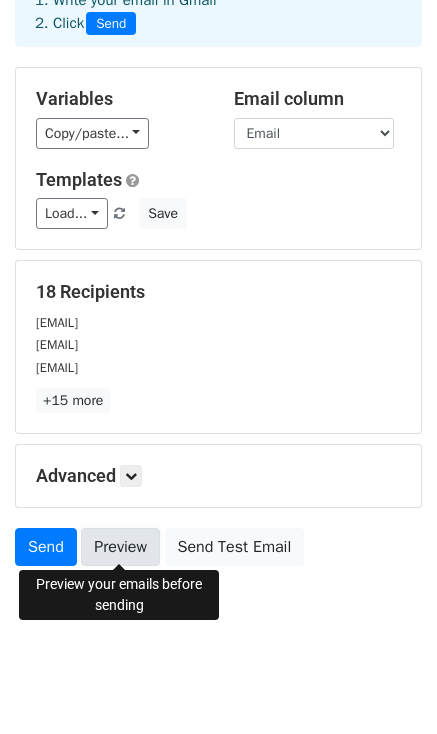 click on "Preview" at bounding box center (120, 547) 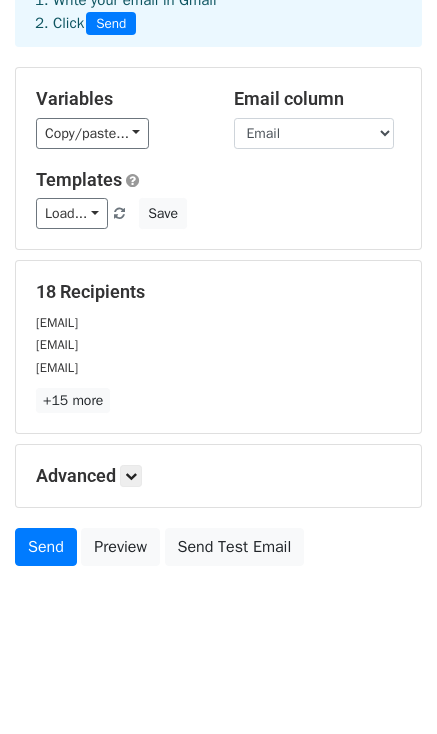 click on "New Campaign
Daily emails left: 50
Google Sheet:
Sara Guzik - raporty_mailmerge
1. Write your email in Gmail
2. Click
Send
Variables
Copy/paste...
{{Nazwa_klienta}}
{{Email}}
{{Link_raportu}}
{{Tytul_maila}}
{{Dodatkowa_tresc}}
Email column
Nazwa_klienta
Email
Link_raportu
Tytul_maila
Dodatkowa_tresc
Templates
Load...
Raporty
Save
18 Recipients
smatyniak@brainstorm.biz.pl
bblaszczyk@brainstorm.biz.pl
aleksandra.dryja@topmarketing.com.pl
+15 more
18 Recipients
×
smatyniak@brainstorm.biz.pl
bblaszczyk@brainstorm.biz.pl
aleksandra.dryja@topmarketing.com.pl
j.skiba@servicelaser.pl
krzysztof.ogonowski@eurocolor.com.pl
julia.krzemianowska@arbitersa.pl
jeremiasz.janz@gmail.com
agnieszka@easystand.pl" at bounding box center (218, 275) 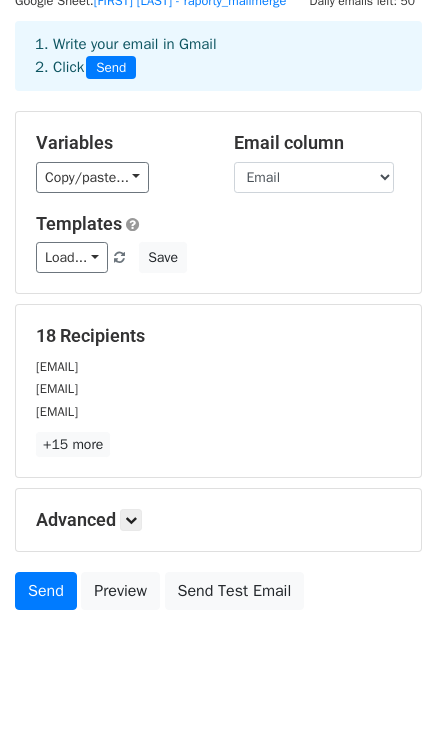 scroll, scrollTop: 76, scrollLeft: 0, axis: vertical 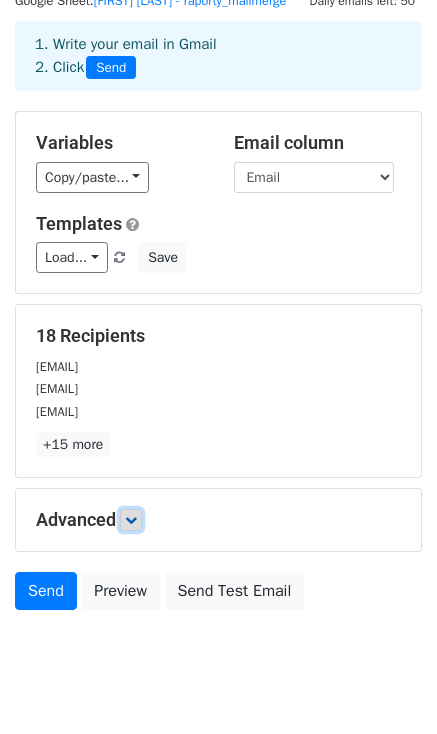click at bounding box center (131, 520) 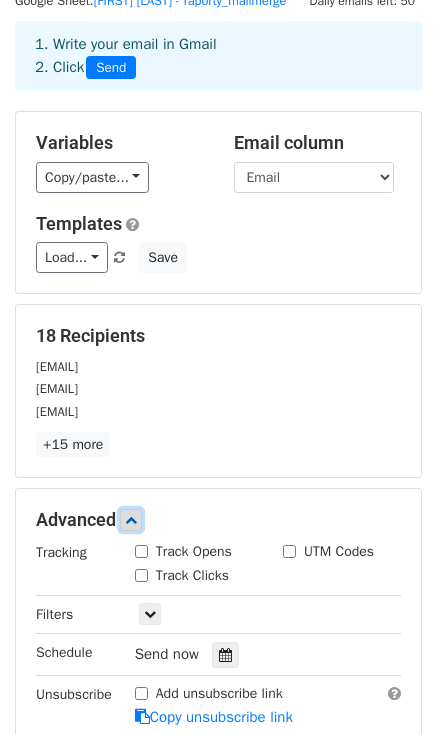 scroll, scrollTop: 186, scrollLeft: 0, axis: vertical 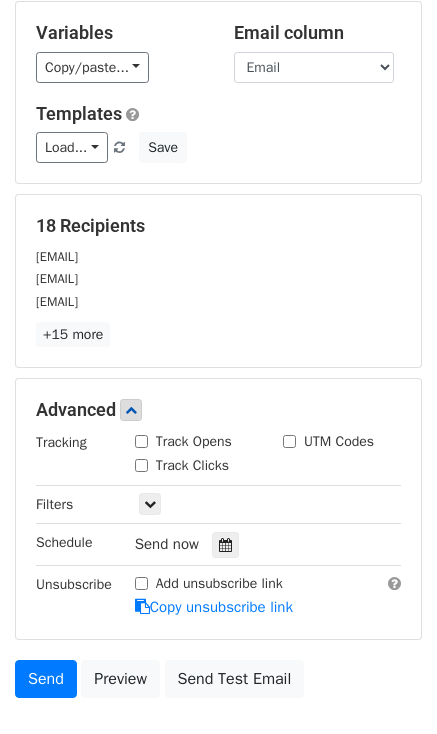 click on "Track Opens" at bounding box center [194, 441] 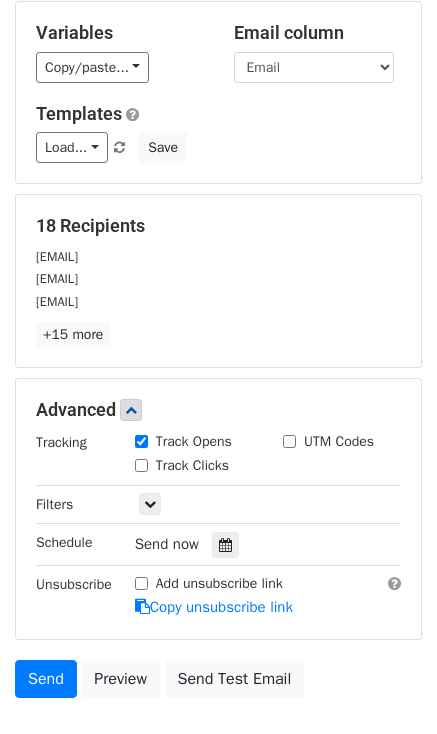 click on "Track Clicks" at bounding box center (192, 465) 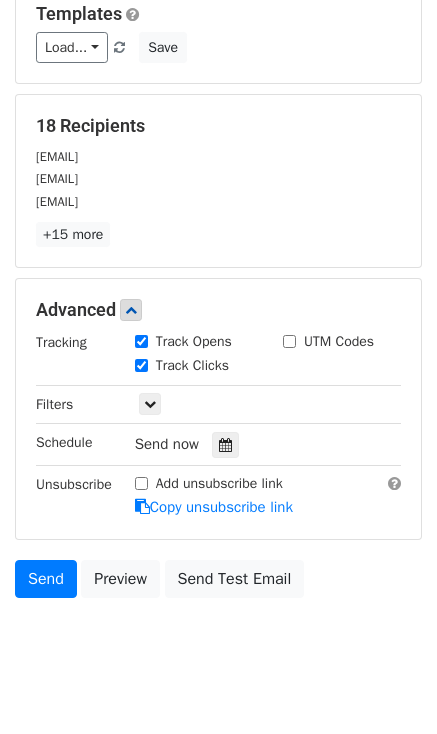 scroll, scrollTop: 287, scrollLeft: 0, axis: vertical 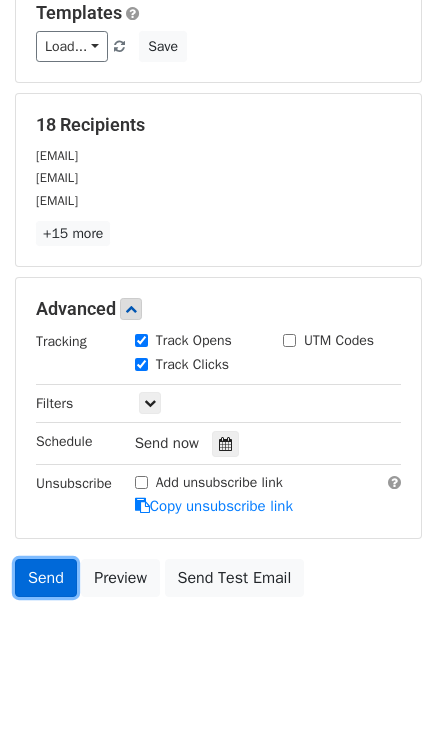 click on "Send" at bounding box center (46, 578) 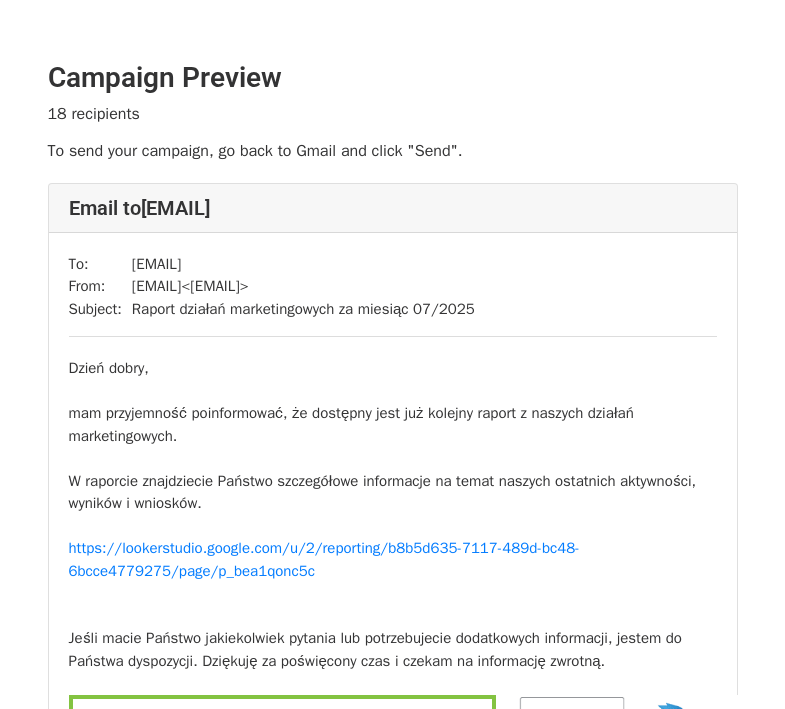 scroll, scrollTop: 0, scrollLeft: 0, axis: both 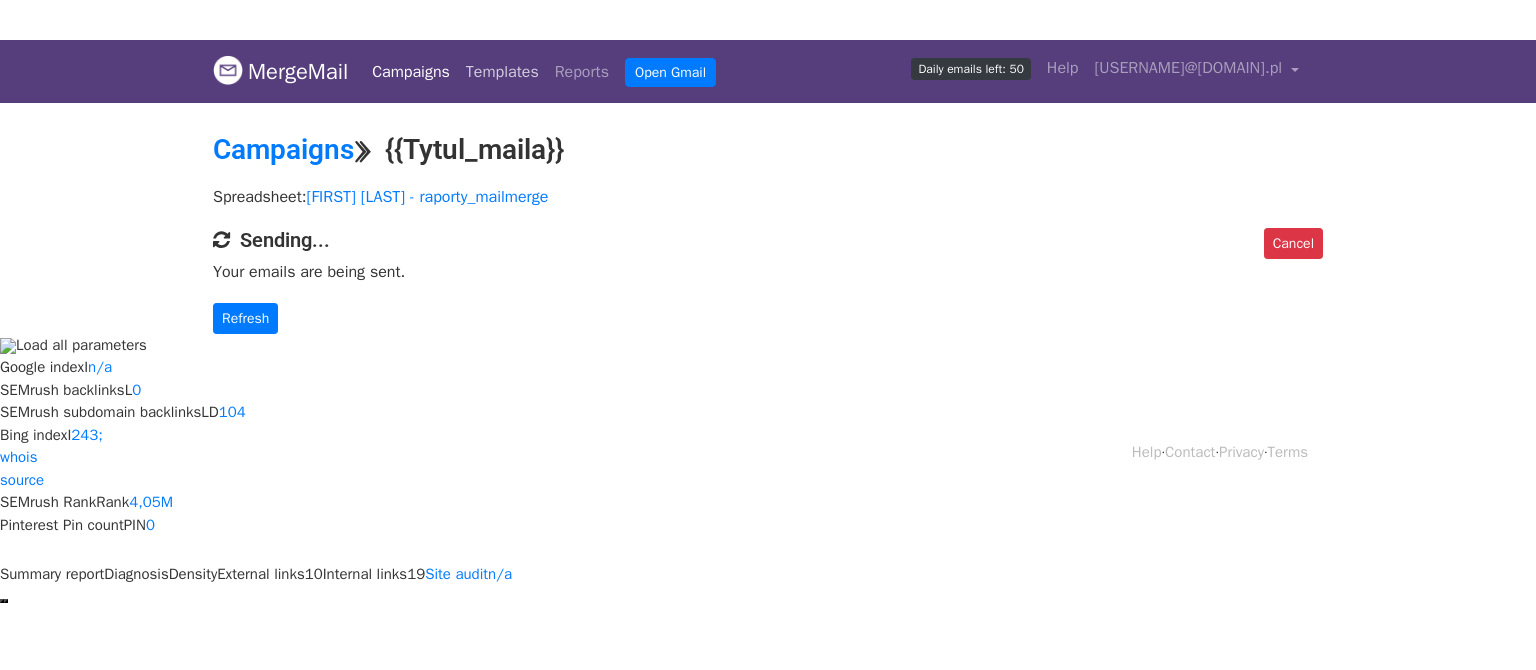 click on "Templates" at bounding box center [502, 72] 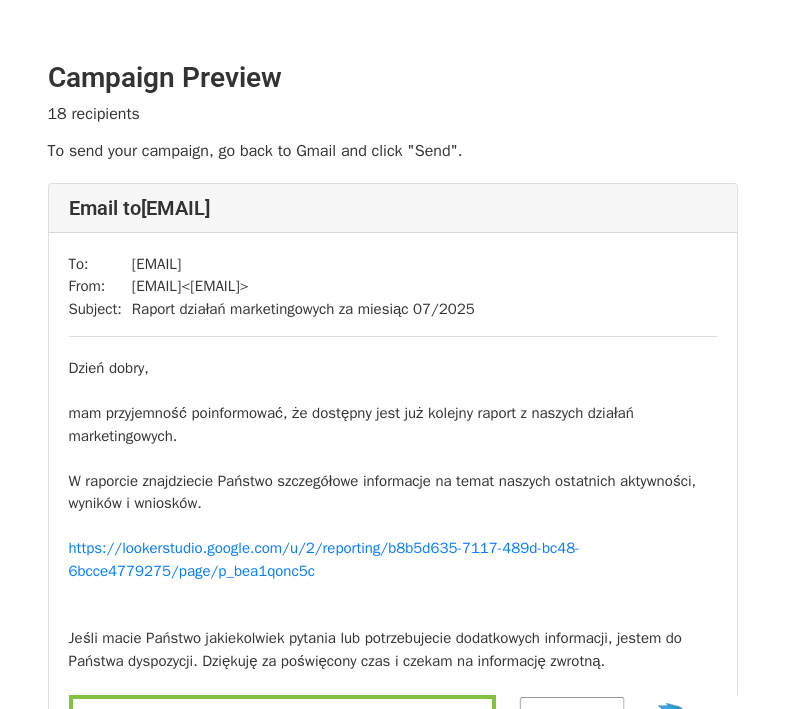scroll, scrollTop: 0, scrollLeft: 0, axis: both 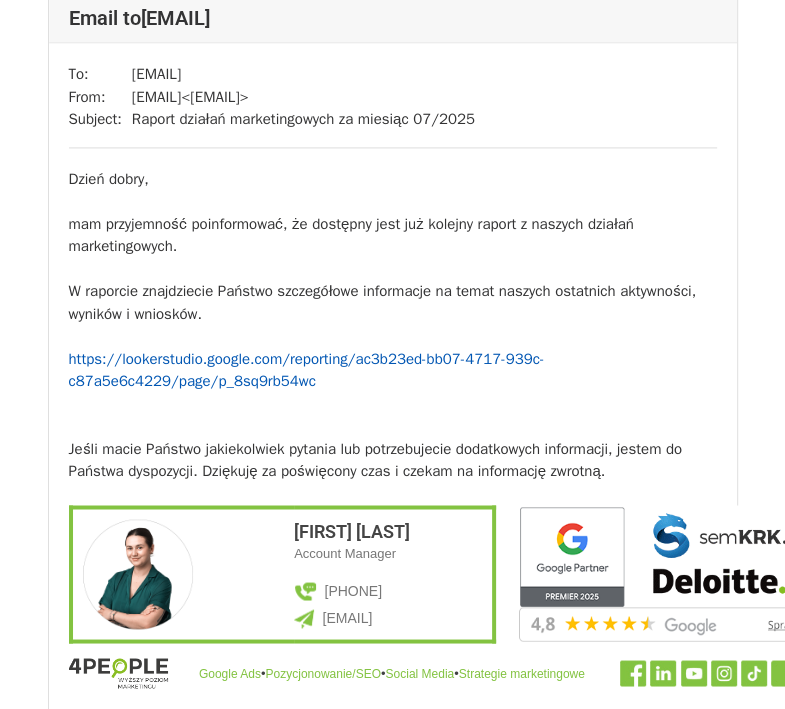 click on "https://lookerstudio.google.com/reporting/ac3b23ed-bb07-4717-939c-c87a5e6c4229/page/p_8sq9rb54wc" at bounding box center [307, 370] 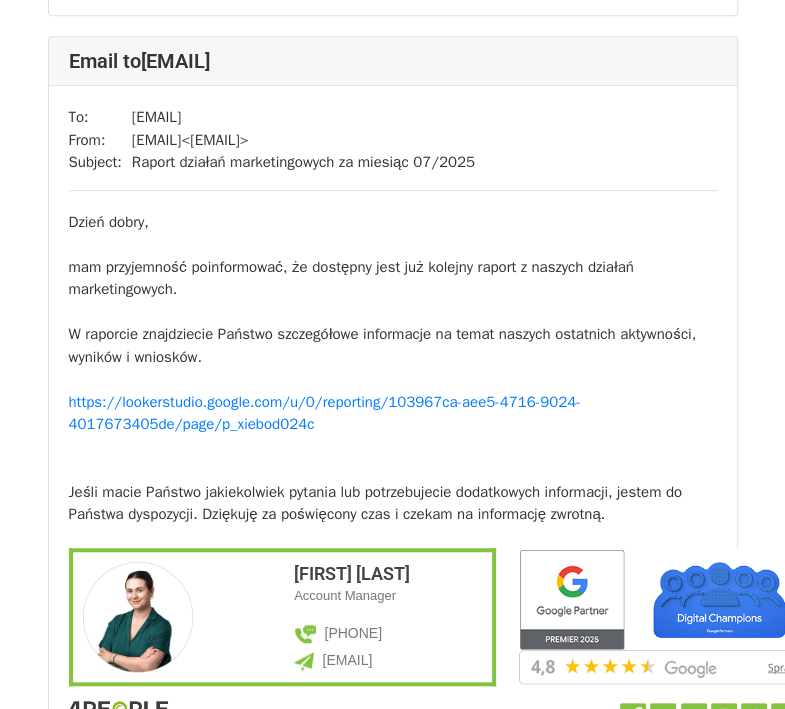 scroll, scrollTop: 12319, scrollLeft: 0, axis: vertical 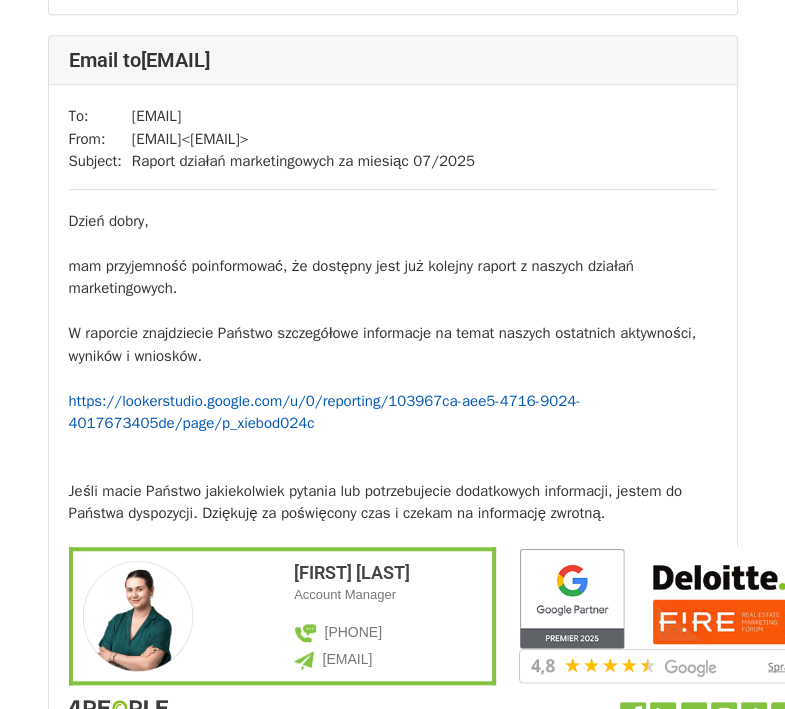click on "https://lookerstudio.google.com/u/0/reporting/103967ca-aee5-4716-9024-4017673405de/page/p_xiebod024c" at bounding box center (325, 412) 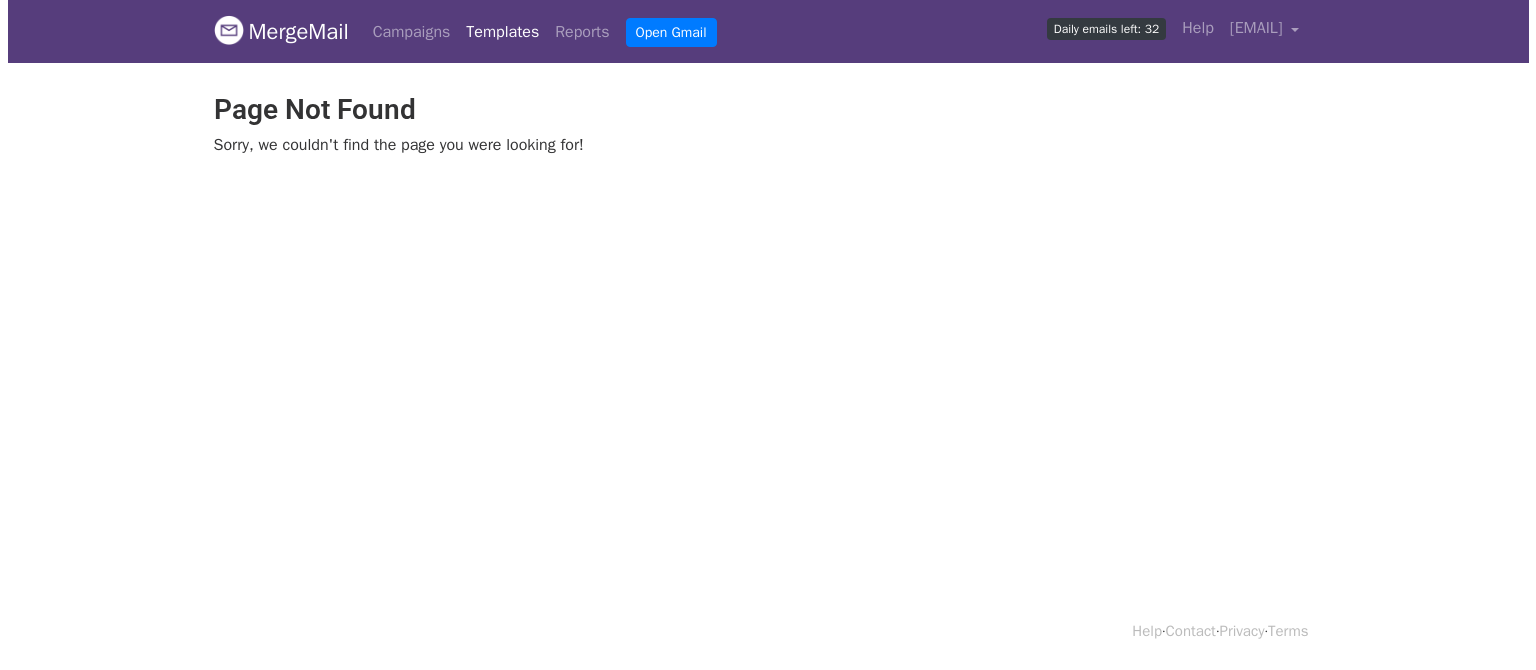 scroll, scrollTop: 0, scrollLeft: 0, axis: both 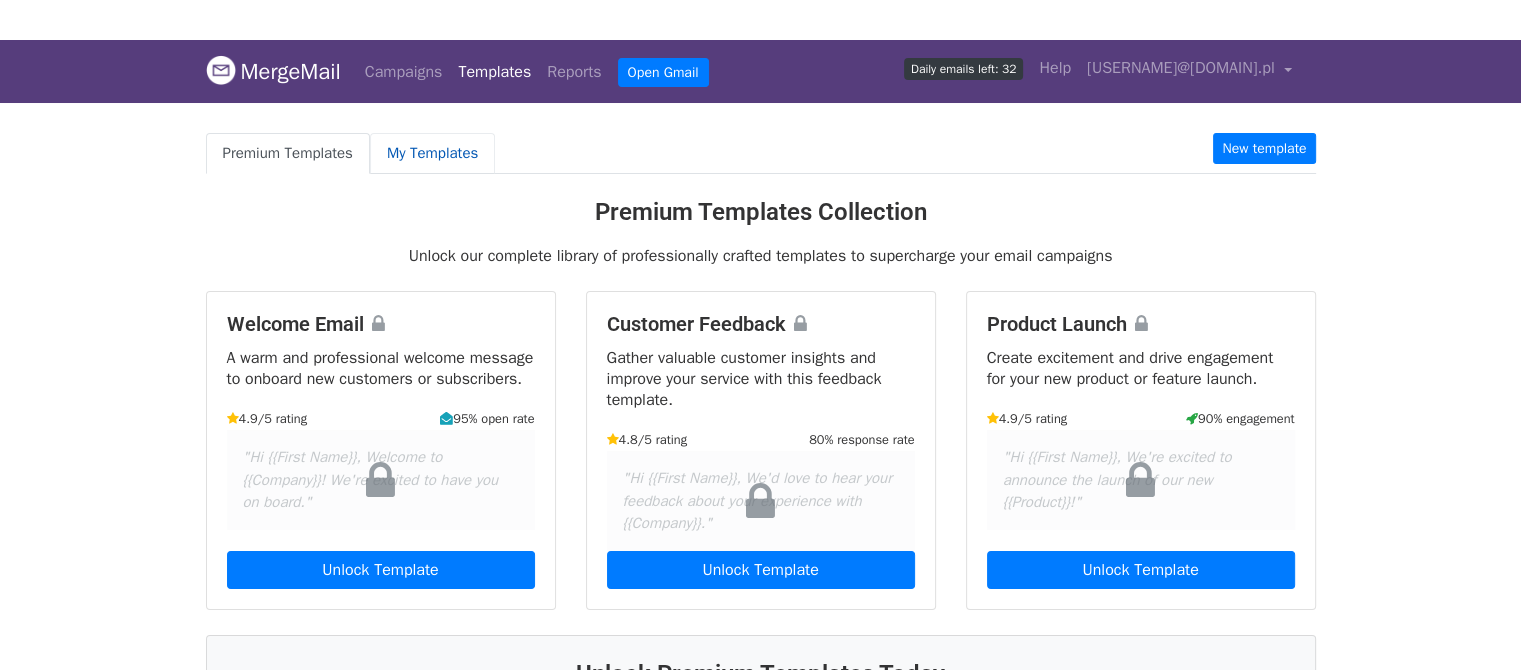 click on "My Templates" at bounding box center [432, 153] 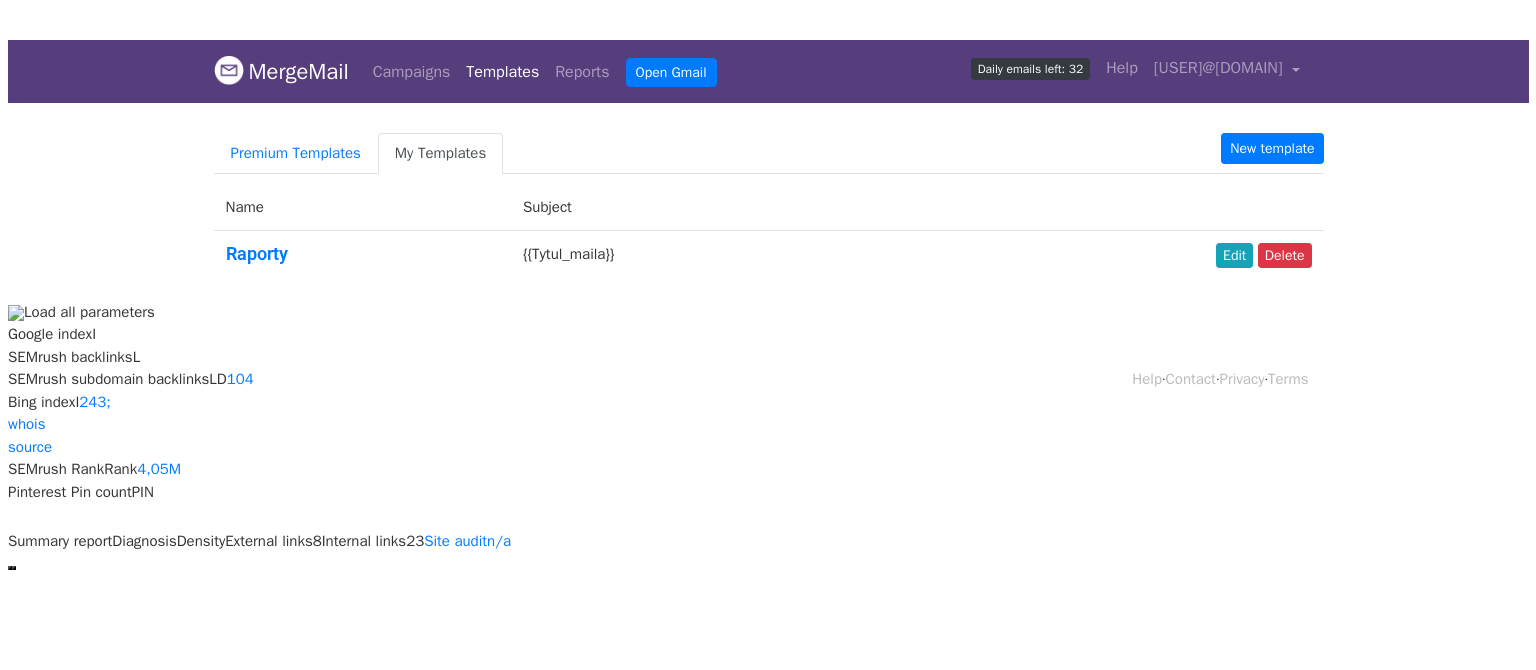 scroll, scrollTop: 0, scrollLeft: 0, axis: both 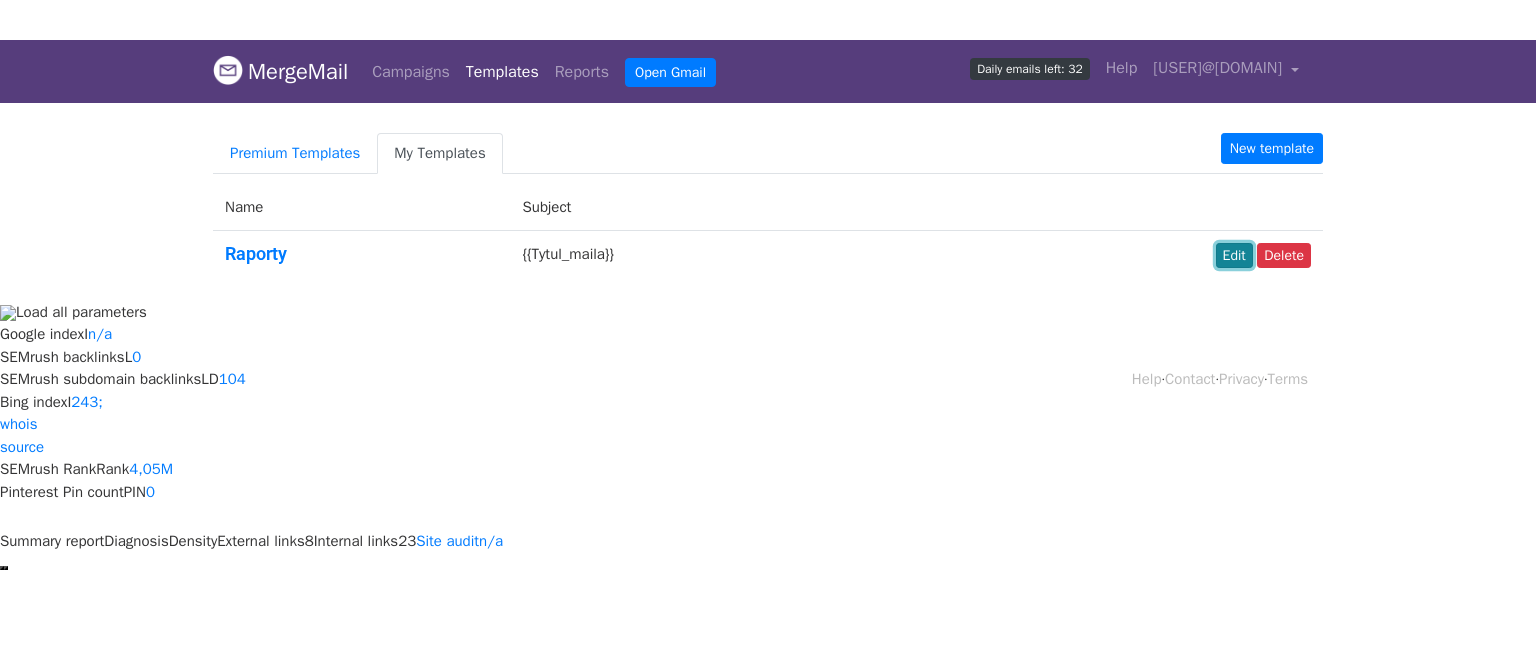 click on "Edit" at bounding box center (1234, 255) 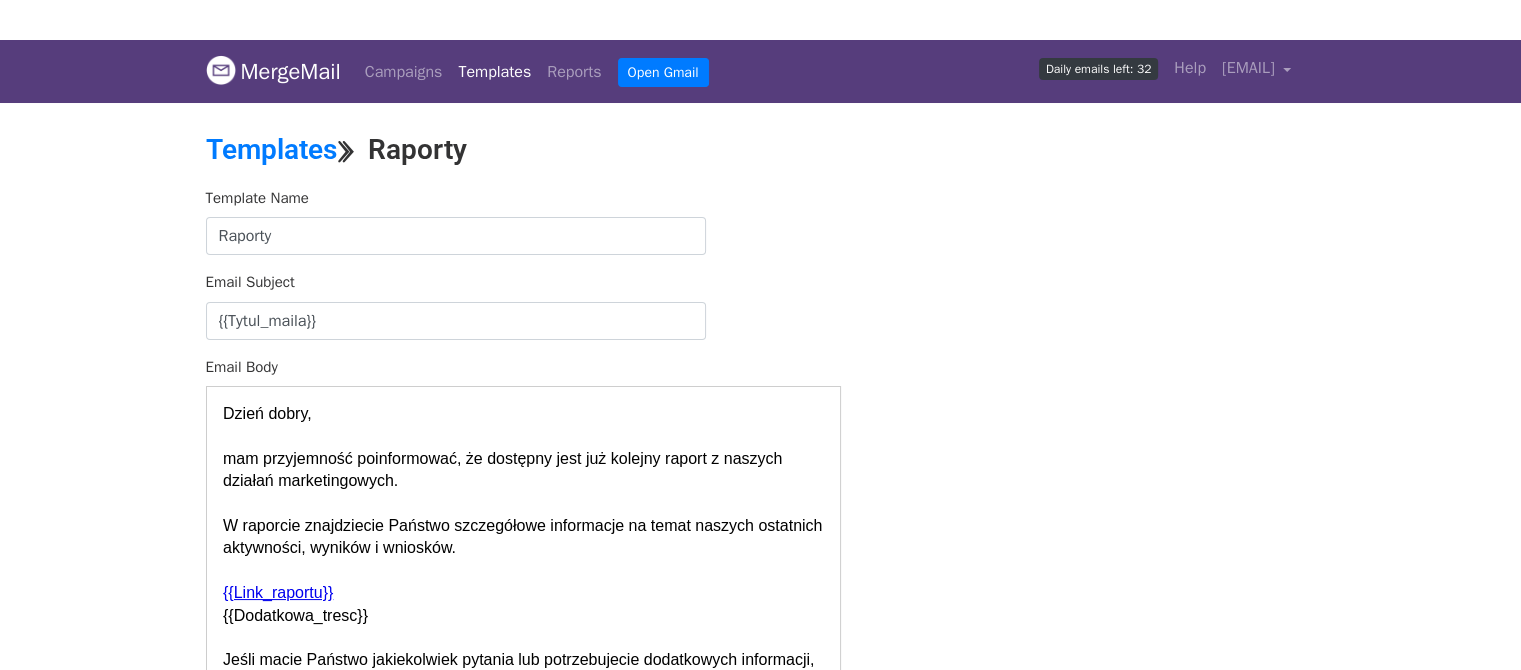 scroll, scrollTop: 0, scrollLeft: 0, axis: both 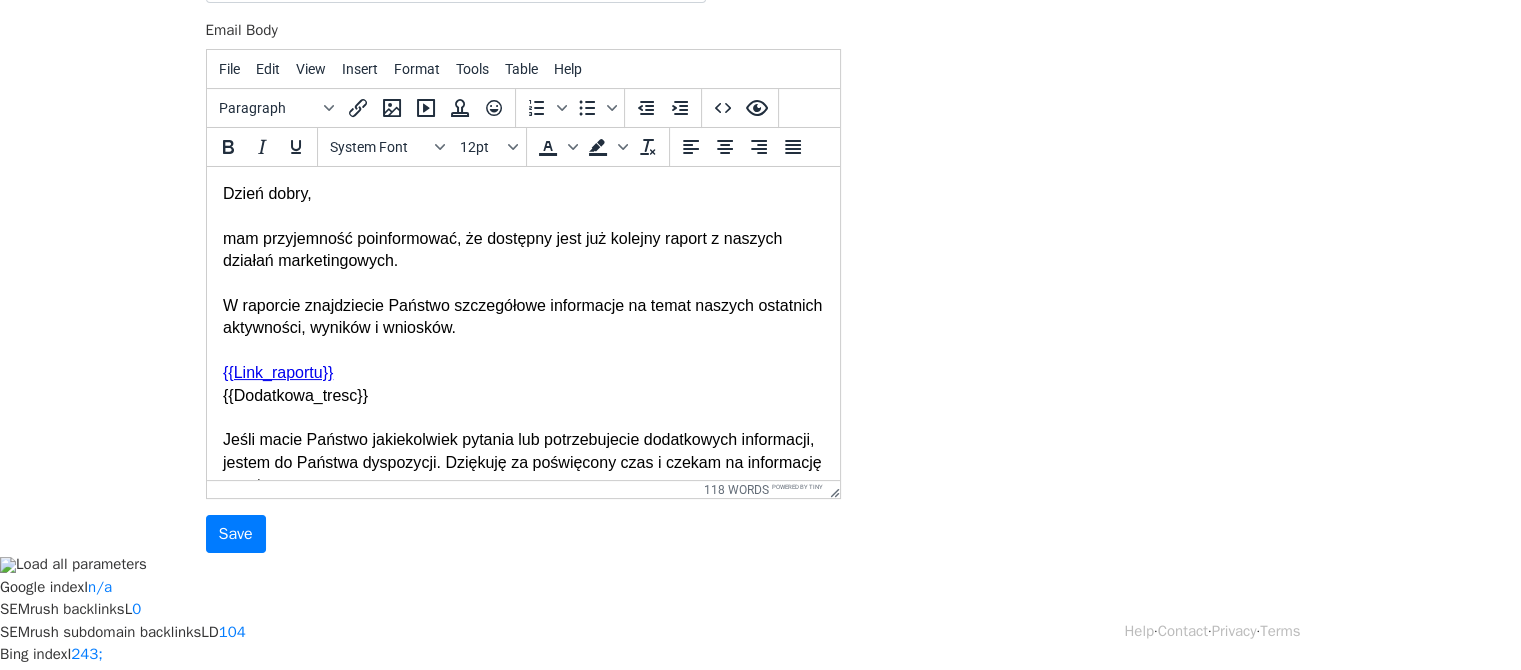 click on "mam przyjemność poinformować, że dostępny jest już kolejny raport z naszych działań marketingowych.  W raporcie znajdziecie Państwo szczegółowe informacje na temat naszych ostatnich aktywności, wyników i wniosków. {{Link_raportu}} {{Dodatkowa_tresc}} Jeśli macie Państwo jakiekolwiek pytania lub potrzebujecie dodatkowych informacji, jestem do Państwa dyspozycji. Dziękuję za poświęcony czas i czekam na informację zwrotną. Sara Guzik Account Manager    +48 533 178 549    s.guzik@4people.pl Google Ads  •  Pozycjonowanie/SEO  •  Social Media  •  Strategie marketingowe           Niniejsza wiadomość e-mail wraz z załącznikami może zawierać informacje poufne i/lub prawnie chronione. Jeśli nie jesteś adresatem tej wiadomości, informujemy, że jej rozpowszechnianie, kopiowanie lub wykorzystywanie jest zabronione. Jeśli otrzymałeś/aś tę wiadomość omyłkowo, prosimy o niezwłoczne powiadomienie nadawcy i usunięcie jej ze swojej skrzynki odbiorczej." at bounding box center (522, 567) 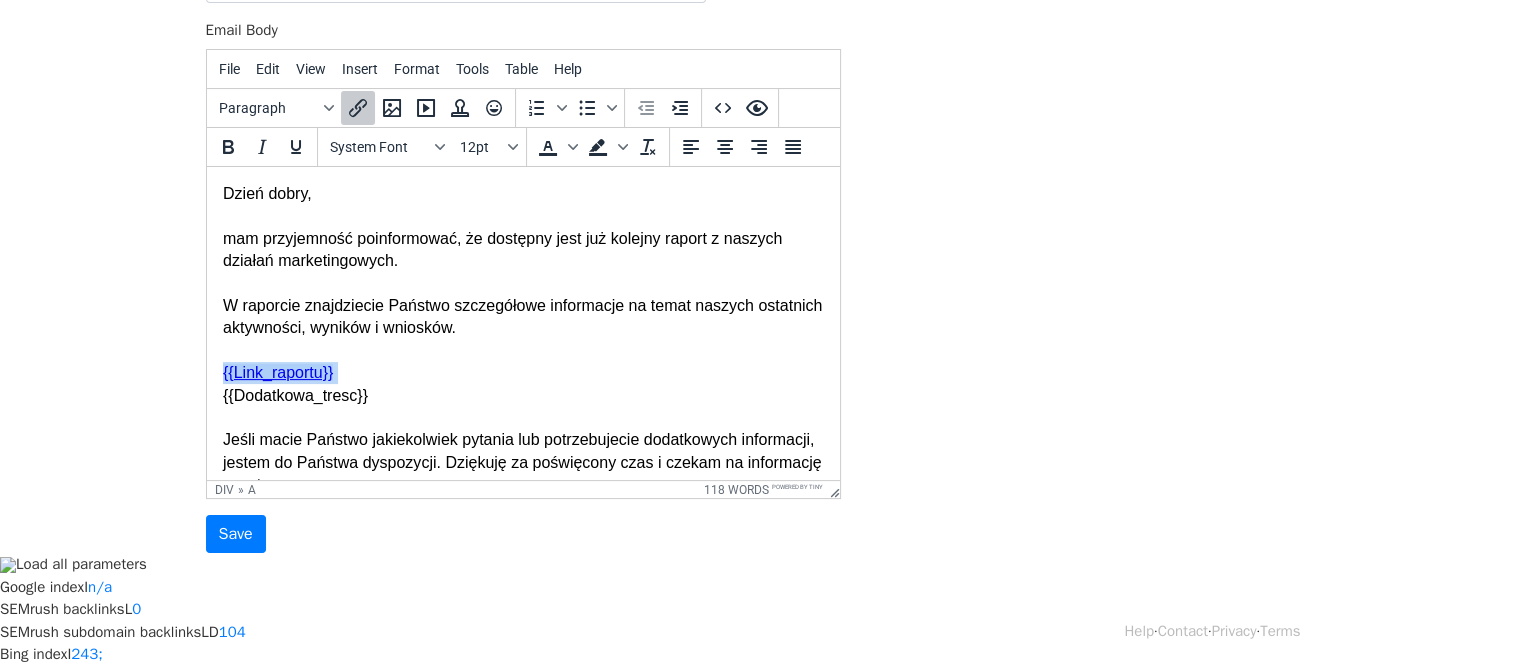 click on "mam przyjemność poinformować, że dostępny jest już kolejny raport z naszych działań marketingowych.  W raporcie znajdziecie Państwo szczegółowe informacje na temat naszych ostatnich aktywności, wyników i wniosków. {{Link_raportu}}﻿ {{Dodatkowa_tresc}} Jeśli macie Państwo jakiekolwiek pytania lub potrzebujecie dodatkowych informacji, jestem do Państwa dyspozycji. Dziękuję za poświęcony czas i czekam na informację zwrotną. Sara Guzik Account Manager    +48 533 178 549    s.guzik@4people.pl Google Ads  •  Pozycjonowanie/SEO  •  Social Media  •  Strategie marketingowe           Niniejsza wiadomość e-mail wraz z załącznikami może zawierać informacje poufne i/lub prawnie chronione. Jeśli nie jesteś adresatem tej wiadomości, informujemy, że jej rozpowszechnianie, kopiowanie lub wykorzystywanie jest zabronione. Jeśli otrzymałeś/aś tę wiadomość omyłkowo, prosimy o niezwłoczne powiadomienie nadawcy i usunięcie jej ze swojej skrzynki odbiorczej." at bounding box center (522, 567) 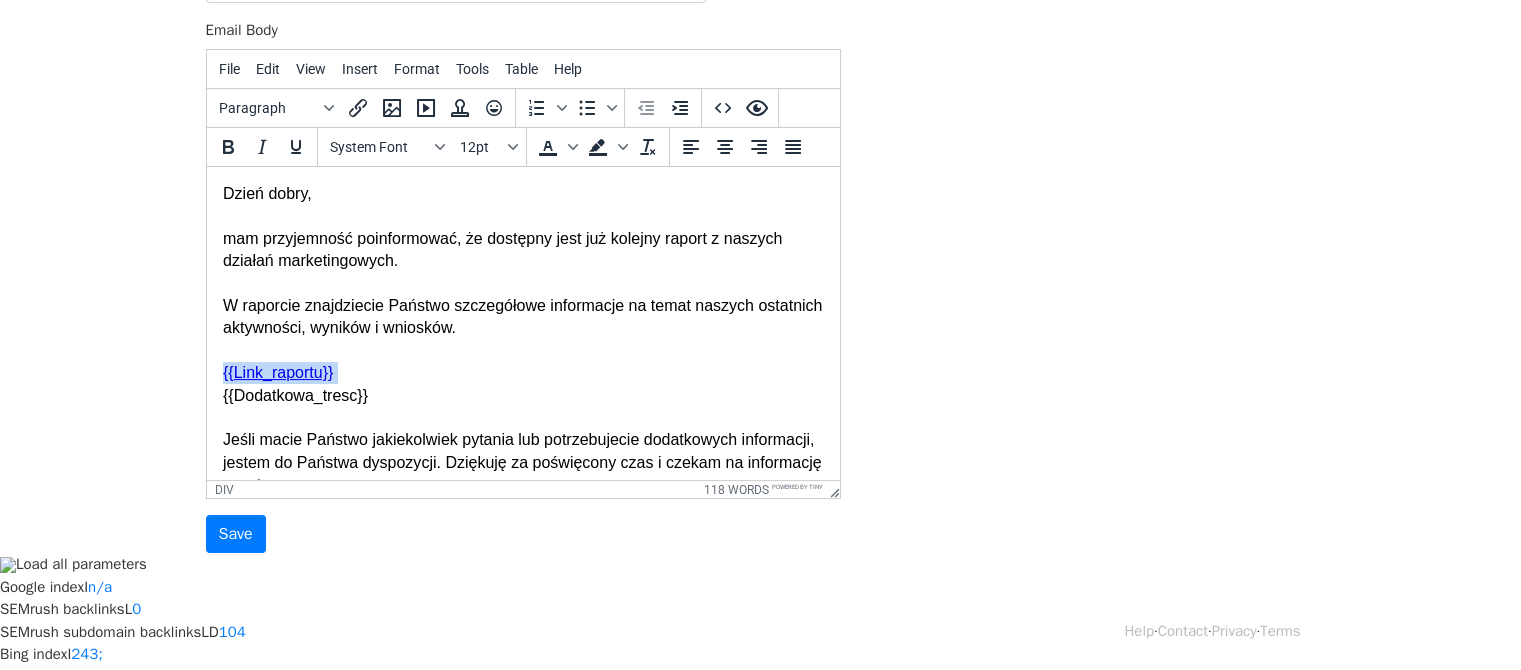 click on "mam przyjemność poinformować, że dostępny jest już kolejny raport z naszych działań marketingowych.  W raporcie znajdziecie Państwo szczegółowe informacje na temat naszych ostatnich aktywności, wyników i wniosków. {{Link_raportu}}﻿ {{Dodatkowa_tresc}} Jeśli macie Państwo jakiekolwiek pytania lub potrzebujecie dodatkowych informacji, jestem do Państwa dyspozycji. Dziękuję za poświęcony czas i czekam na informację zwrotną. Sara Guzik Account Manager    +48 533 178 549    s.guzik@4people.pl Google Ads  •  Pozycjonowanie/SEO  •  Social Media  •  Strategie marketingowe           Niniejsza wiadomość e-mail wraz z załącznikami może zawierać informacje poufne i/lub prawnie chronione. Jeśli nie jesteś adresatem tej wiadomości, informujemy, że jej rozpowszechnianie, kopiowanie lub wykorzystywanie jest zabronione. Jeśli otrzymałeś/aś tę wiadomość omyłkowo, prosimy o niezwłoczne powiadomienie nadawcy i usunięcie jej ze swojej skrzynki odbiorczej." at bounding box center (522, 567) 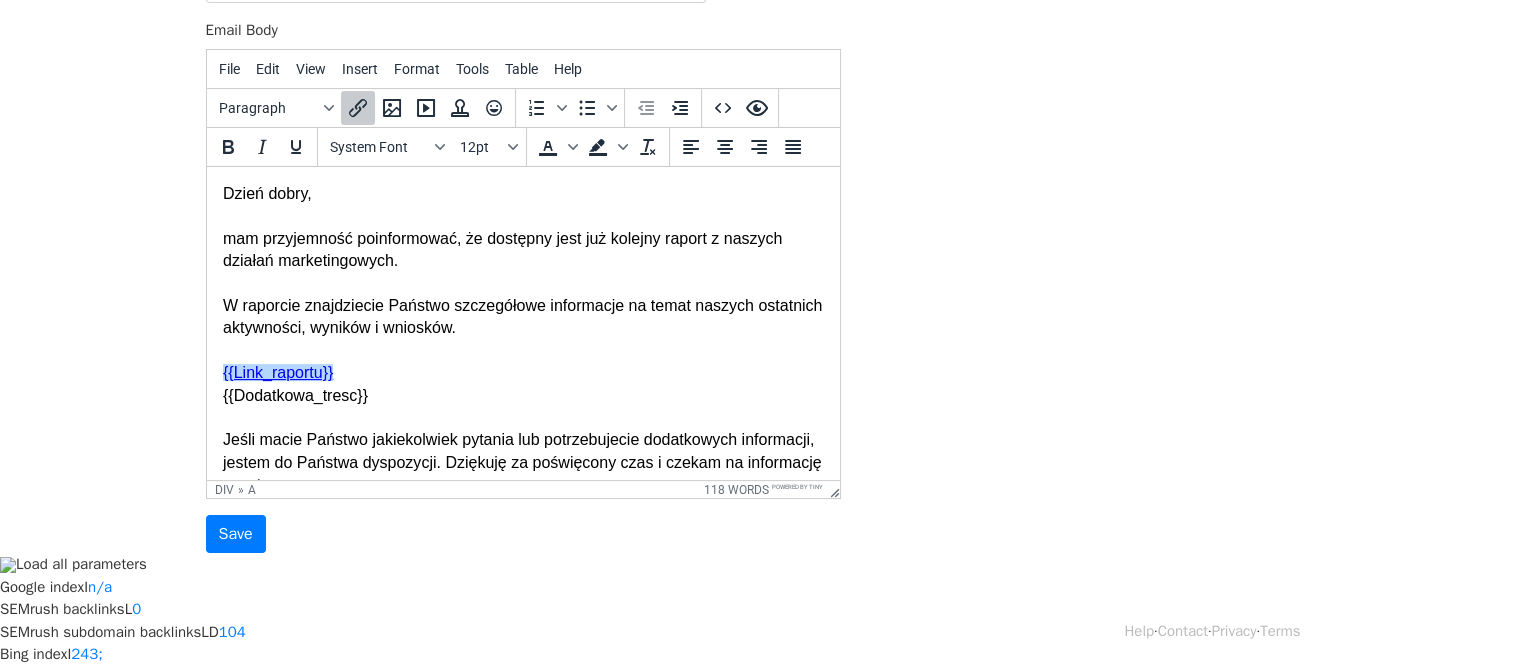 click on "mam przyjemność poinformować, że dostępny jest już kolejny raport z naszych działań marketingowych.  W raporcie znajdziecie Państwo szczegółowe informacje na temat naszych ostatnich aktywności, wyników i wniosków. {{Link_raportu}}﻿ {{Dodatkowa_tresc}} Jeśli macie Państwo jakiekolwiek pytania lub potrzebujecie dodatkowych informacji, jestem do Państwa dyspozycji. Dziękuję za poświęcony czas i czekam na informację zwrotną. Sara Guzik Account Manager    +48 533 178 549    s.guzik@4people.pl Google Ads  •  Pozycjonowanie/SEO  •  Social Media  •  Strategie marketingowe           Niniejsza wiadomość e-mail wraz z załącznikami może zawierać informacje poufne i/lub prawnie chronione. Jeśli nie jesteś adresatem tej wiadomości, informujemy, że jej rozpowszechnianie, kopiowanie lub wykorzystywanie jest zabronione. Jeśli otrzymałeś/aś tę wiadomość omyłkowo, prosimy o niezwłoczne powiadomienie nadawcy i usunięcie jej ze swojej skrzynki odbiorczej." at bounding box center (522, 567) 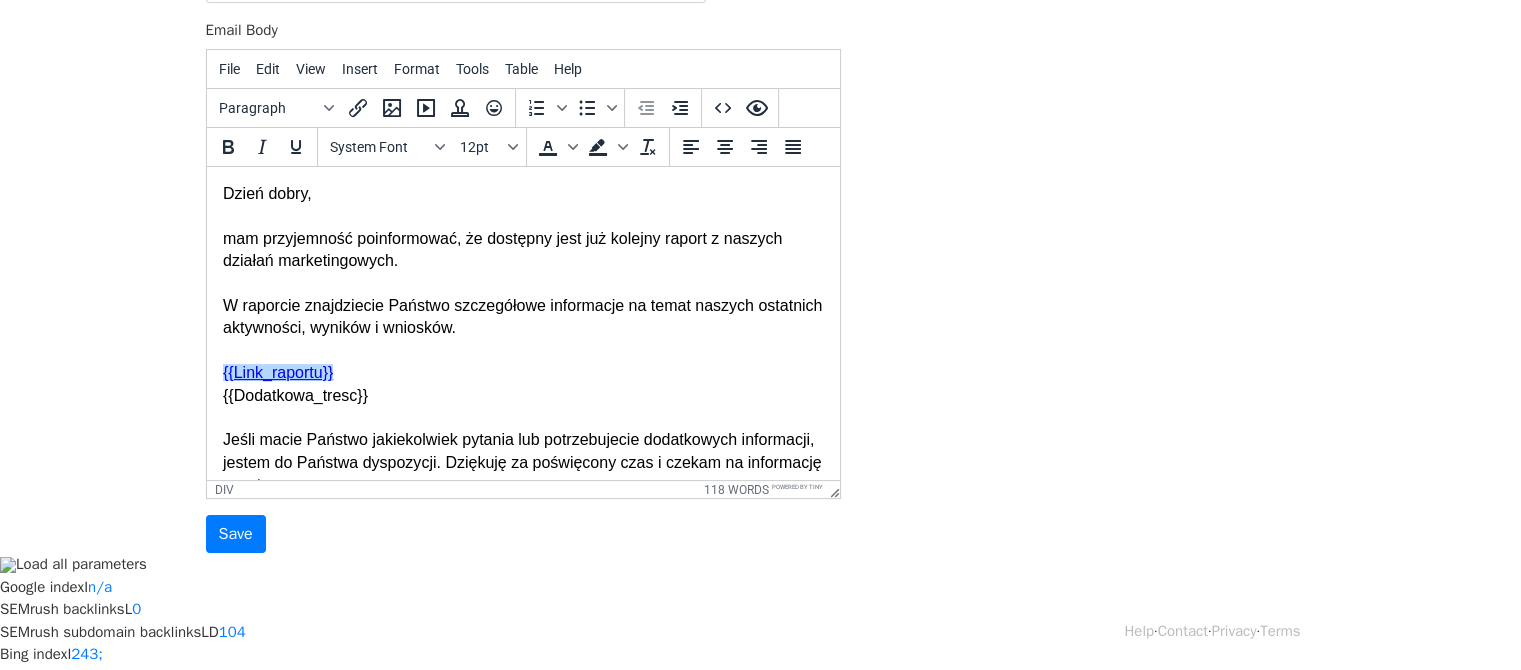 click on "mam przyjemność poinformować, że dostępny jest już kolejny raport z naszych działań marketingowych.  W raporcie znajdziecie Państwo szczegółowe informacje na temat naszych ostatnich aktywności, wyników i wniosków. {{Link_raportu}}﻿ {{Dodatkowa_tresc}} Jeśli macie Państwo jakiekolwiek pytania lub potrzebujecie dodatkowych informacji, jestem do Państwa dyspozycji. Dziękuję za poświęcony czas i czekam na informację zwrotną. Sara Guzik Account Manager    +48 533 178 549    s.guzik@4people.pl Google Ads  •  Pozycjonowanie/SEO  •  Social Media  •  Strategie marketingowe           Niniejsza wiadomość e-mail wraz z załącznikami może zawierać informacje poufne i/lub prawnie chronione. Jeśli nie jesteś adresatem tej wiadomości, informujemy, że jej rozpowszechnianie, kopiowanie lub wykorzystywanie jest zabronione. Jeśli otrzymałeś/aś tę wiadomość omyłkowo, prosimy o niezwłoczne powiadomienie nadawcy i usunięcie jej ze swojej skrzynki odbiorczej." at bounding box center (522, 567) 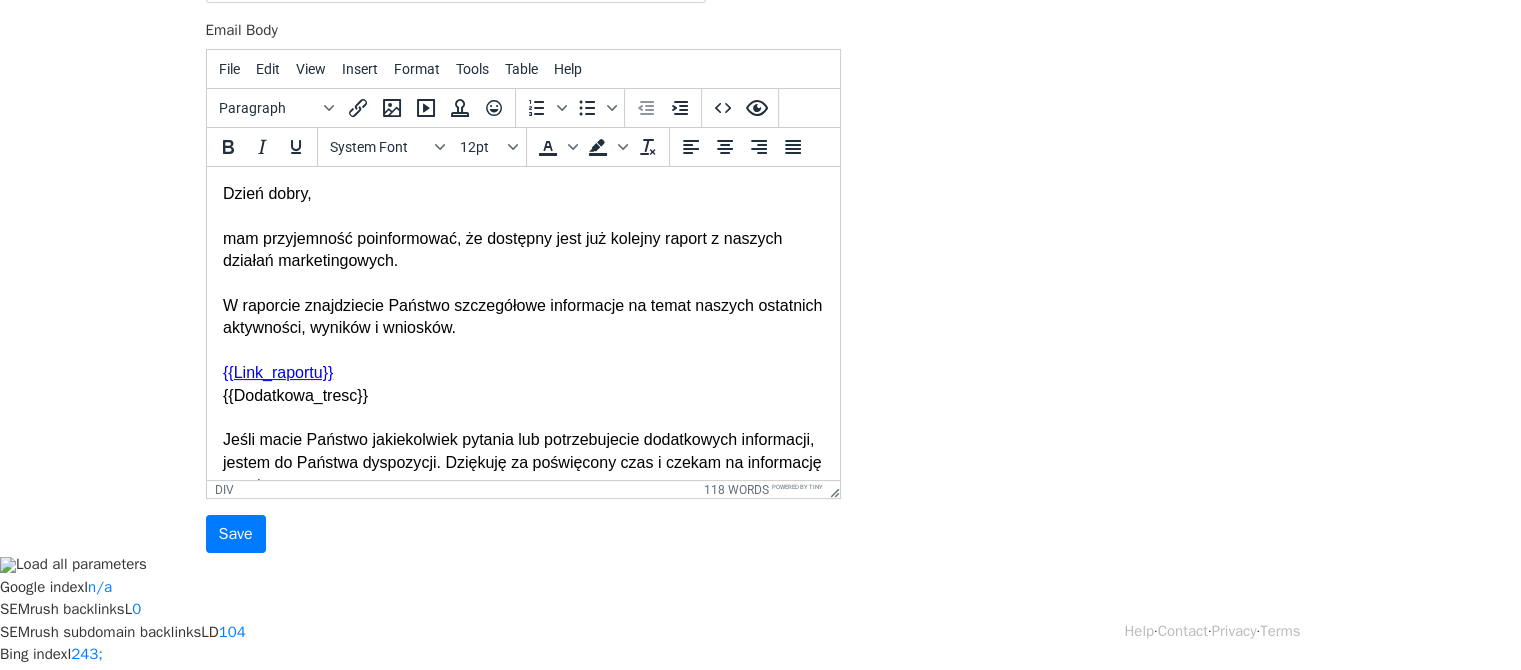 click on "mam przyjemność poinformować, że dostępny jest już kolejny raport z naszych działań marketingowych.  W raporcie znajdziecie Państwo szczegółowe informacje na temat naszych ostatnich aktywności, wyników i wniosków. {{Link_raportu}} {{Dodatkowa_tresc}} Jeśli macie Państwo jakiekolwiek pytania lub potrzebujecie dodatkowych informacji, jestem do Państwa dyspozycji. Dziękuję za poświęcony czas i czekam na informację zwrotną. Sara Guzik Account Manager    +48 533 178 549    s.guzik@4people.pl Google Ads  •  Pozycjonowanie/SEO  •  Social Media  •  Strategie marketingowe           Niniejsza wiadomość e-mail wraz z załącznikami może zawierać informacje poufne i/lub prawnie chronione. Jeśli nie jesteś adresatem tej wiadomości, informujemy, że jej rozpowszechnianie, kopiowanie lub wykorzystywanie jest zabronione. Jeśli otrzymałeś/aś tę wiadomość omyłkowo, prosimy o niezwłoczne powiadomienie nadawcy i usunięcie jej ze swojej skrzynki odbiorczej." at bounding box center [522, 567] 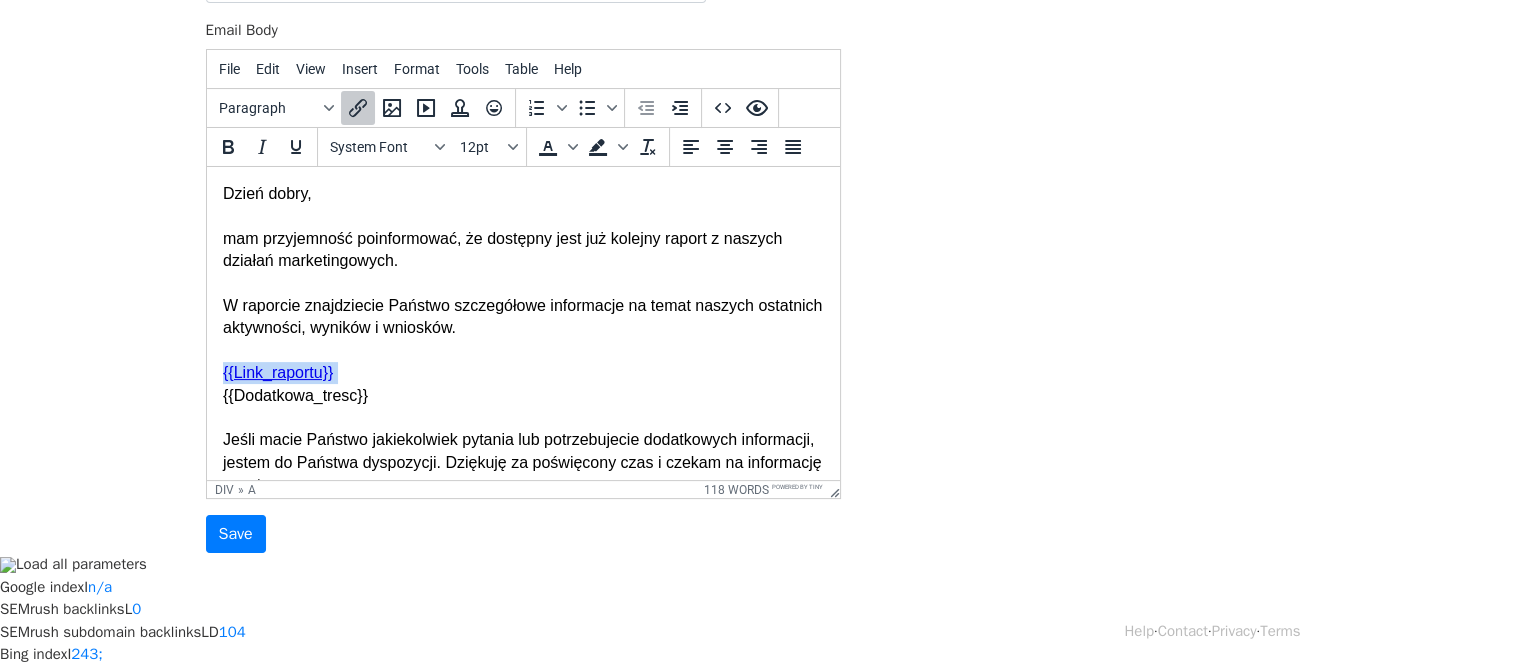 click on "mam przyjemność poinformować, że dostępny jest już kolejny raport z naszych działań marketingowych.  W raporcie znajdziecie Państwo szczegółowe informacje na temat naszych ostatnich aktywności, wyników i wniosków. {{Link_raportu}}﻿ {{Dodatkowa_tresc}} Jeśli macie Państwo jakiekolwiek pytania lub potrzebujecie dodatkowych informacji, jestem do Państwa dyspozycji. Dziękuję za poświęcony czas i czekam na informację zwrotną. Sara Guzik Account Manager    +48 533 178 549    s.guzik@4people.pl Google Ads  •  Pozycjonowanie/SEO  •  Social Media  •  Strategie marketingowe           Niniejsza wiadomość e-mail wraz z załącznikami może zawierać informacje poufne i/lub prawnie chronione. Jeśli nie jesteś adresatem tej wiadomości, informujemy, że jej rozpowszechnianie, kopiowanie lub wykorzystywanie jest zabronione. Jeśli otrzymałeś/aś tę wiadomość omyłkowo, prosimy o niezwłoczne powiadomienie nadawcy i usunięcie jej ze swojej skrzynki odbiorczej." at bounding box center [522, 567] 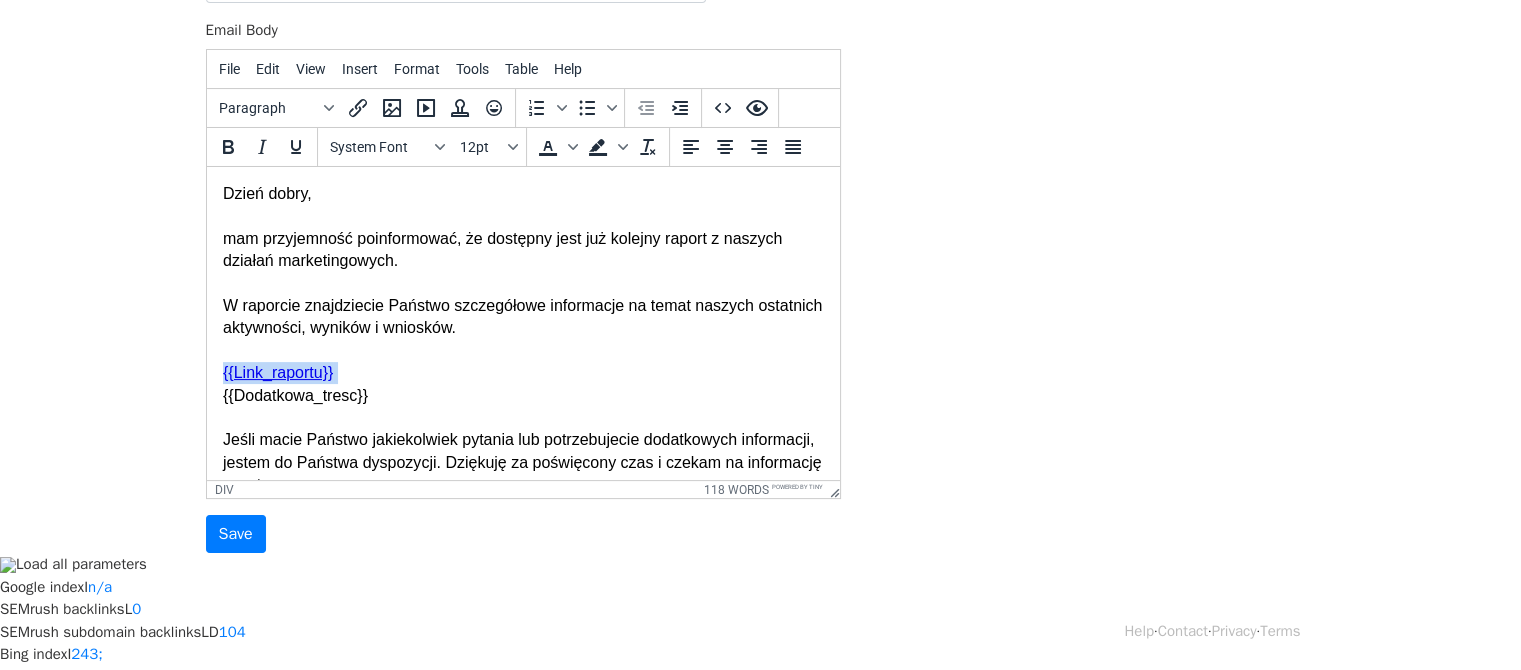 type 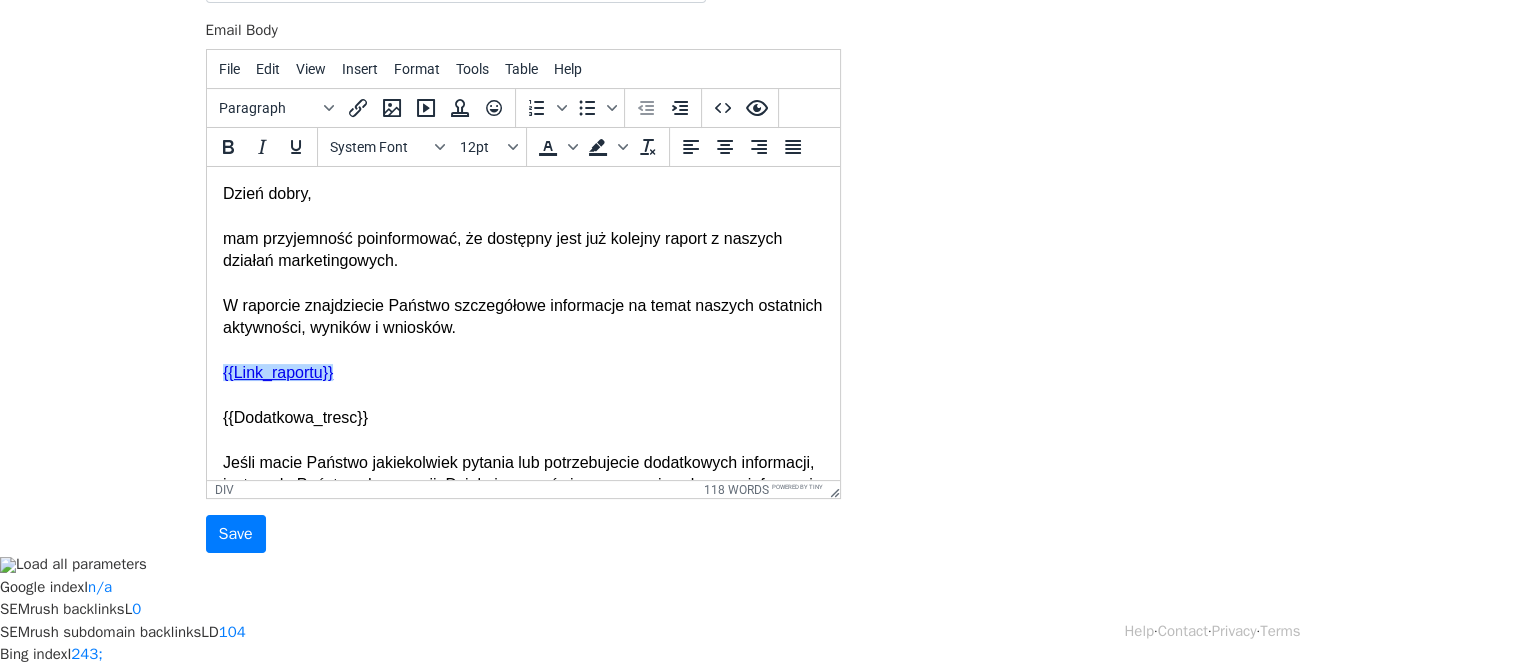 click on "mam przyjemność poinformować, że dostępny jest już kolejny raport z naszych działań marketingowych.  W raporcie znajdziecie Państwo szczegółowe informacje na temat naszych ostatnich aktywności, wyników i wniosków. {{Link_raportu}}﻿ {{Dodatkowa_tresc}} Jeśli macie Państwo jakiekolwiek pytania lub potrzebujecie dodatkowych informacji, jestem do Państwa dyspozycji. Dziękuję za poświęcony czas i czekam na informację zwrotną. Sara Guzik Account Manager    +48 533 178 549    s.guzik@4people.pl Google Ads  •  Pozycjonowanie/SEO  •  Social Media  •  Strategie marketingowe           Niniejsza wiadomość e-mail wraz z załącznikami może zawierać informacje poufne i/lub prawnie chronione. Jeśli nie jesteś adresatem tej wiadomości, informujemy, że jej rozpowszechnianie, kopiowanie lub wykorzystywanie jest zabronione. Jeśli otrzymałeś/aś tę wiadomość omyłkowo, prosimy o niezwłoczne powiadomienie nadawcy i usunięcie jej ze swojej skrzynki odbiorczej." at bounding box center [522, 579] 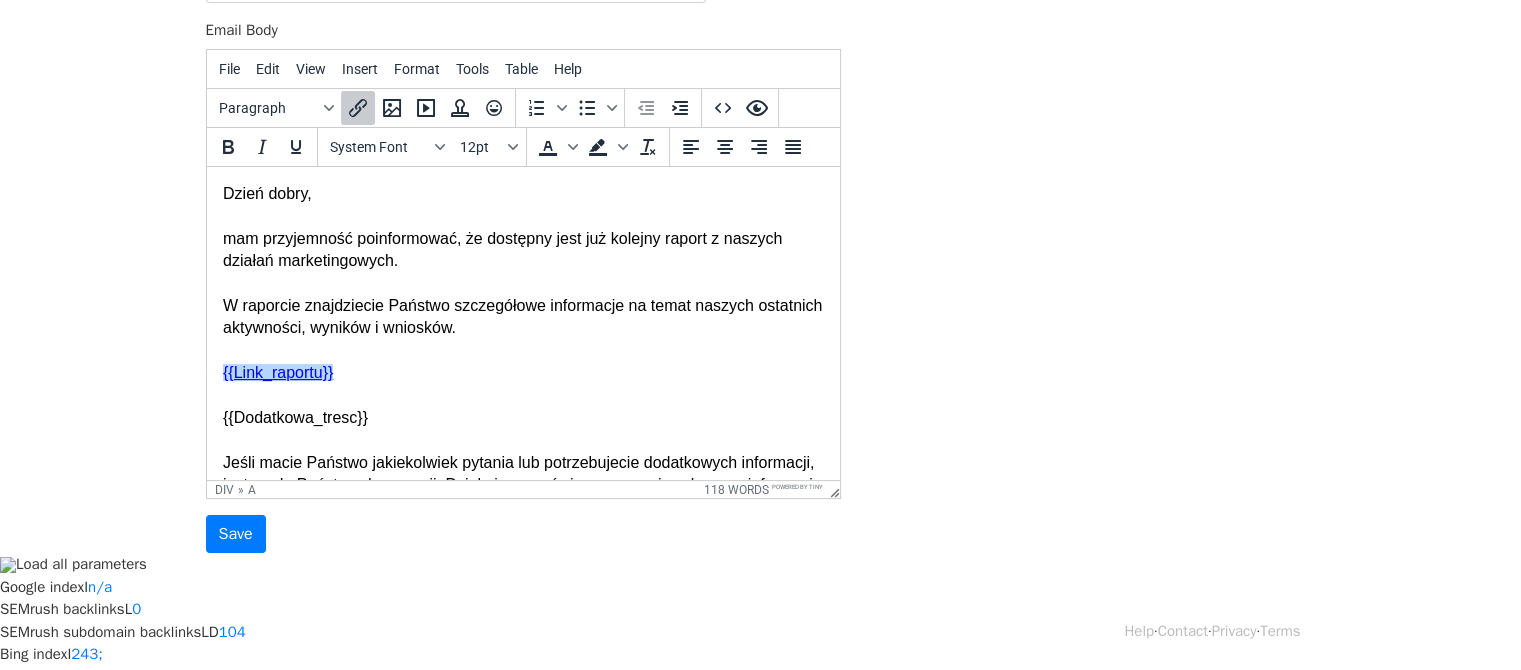 click on "mam przyjemność poinformować, że dostępny jest już kolejny raport z naszych działań marketingowych.  W raporcie znajdziecie Państwo szczegółowe informacje na temat naszych ostatnich aktywności, wyników i wniosków. {{Link_raportu}}﻿ {{Dodatkowa_tresc}} Jeśli macie Państwo jakiekolwiek pytania lub potrzebujecie dodatkowych informacji, jestem do Państwa dyspozycji. Dziękuję za poświęcony czas i czekam na informację zwrotną. Sara Guzik Account Manager    +48 533 178 549    s.guzik@4people.pl Google Ads  •  Pozycjonowanie/SEO  •  Social Media  •  Strategie marketingowe           Niniejsza wiadomość e-mail wraz z załącznikami może zawierać informacje poufne i/lub prawnie chronione. Jeśli nie jesteś adresatem tej wiadomości, informujemy, że jej rozpowszechnianie, kopiowanie lub wykorzystywanie jest zabronione. Jeśli otrzymałeś/aś tę wiadomość omyłkowo, prosimy o niezwłoczne powiadomienie nadawcy i usunięcie jej ze swojej skrzynki odbiorczej." at bounding box center (522, 579) 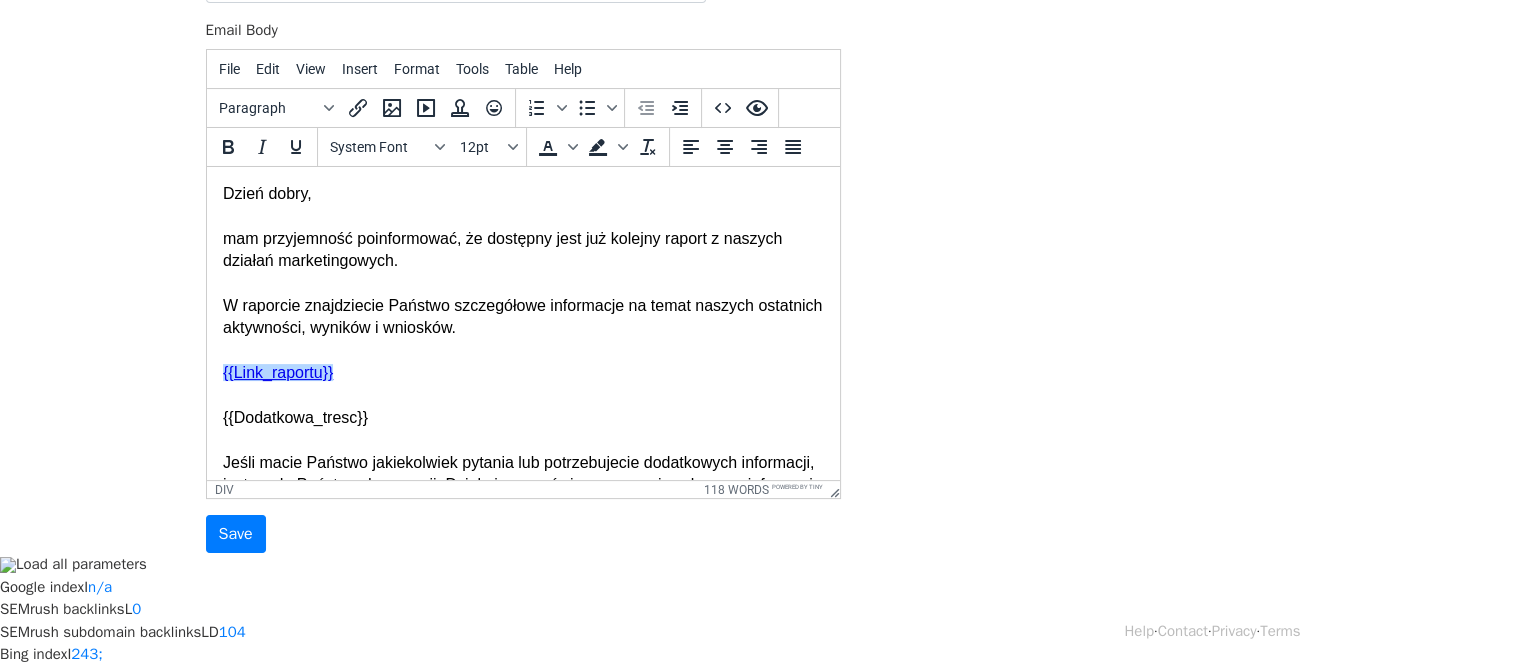 click on "mam przyjemność poinformować, że dostępny jest już kolejny raport z naszych działań marketingowych.  W raporcie znajdziecie Państwo szczegółowe informacje na temat naszych ostatnich aktywności, wyników i wniosków. {{Link_raportu}}﻿ {{Dodatkowa_tresc}} Jeśli macie Państwo jakiekolwiek pytania lub potrzebujecie dodatkowych informacji, jestem do Państwa dyspozycji. Dziękuję za poświęcony czas i czekam na informację zwrotną. Sara Guzik Account Manager    +48 533 178 549    s.guzik@4people.pl Google Ads  •  Pozycjonowanie/SEO  •  Social Media  •  Strategie marketingowe           Niniejsza wiadomość e-mail wraz z załącznikami może zawierać informacje poufne i/lub prawnie chronione. Jeśli nie jesteś adresatem tej wiadomości, informujemy, że jej rozpowszechnianie, kopiowanie lub wykorzystywanie jest zabronione. Jeśli otrzymałeś/aś tę wiadomość omyłkowo, prosimy o niezwłoczne powiadomienie nadawcy i usunięcie jej ze swojej skrzynki odbiorczej." at bounding box center (522, 579) 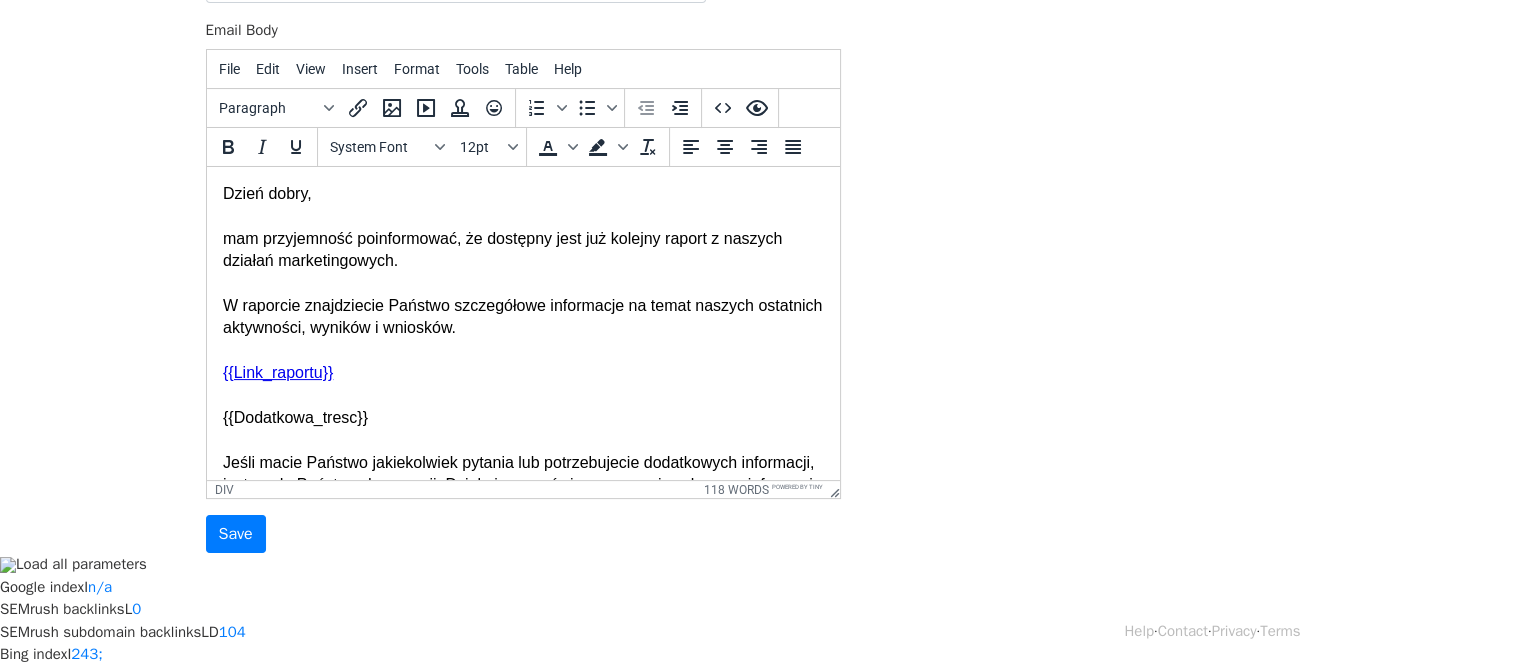 click on "mam przyjemność poinformować, że dostępny jest już kolejny raport z naszych działań marketingowych.  W raporcie znajdziecie Państwo szczegółowe informacje na temat naszych ostatnich aktywności, wyników i wniosków. {{Link_raportu}}﻿ {{Dodatkowa_tresc}} Jeśli macie Państwo jakiekolwiek pytania lub potrzebujecie dodatkowych informacji, jestem do Państwa dyspozycji. Dziękuję za poświęcony czas i czekam na informację zwrotną. Sara Guzik Account Manager    +48 533 178 549    s.guzik@4people.pl Google Ads  •  Pozycjonowanie/SEO  •  Social Media  •  Strategie marketingowe           Niniejsza wiadomość e-mail wraz z załącznikami może zawierać informacje poufne i/lub prawnie chronione. Jeśli nie jesteś adresatem tej wiadomości, informujemy, że jej rozpowszechnianie, kopiowanie lub wykorzystywanie jest zabronione. Jeśli otrzymałeś/aś tę wiadomość omyłkowo, prosimy o niezwłoczne powiadomienie nadawcy i usunięcie jej ze swojej skrzynki odbiorczej." at bounding box center [522, 579] 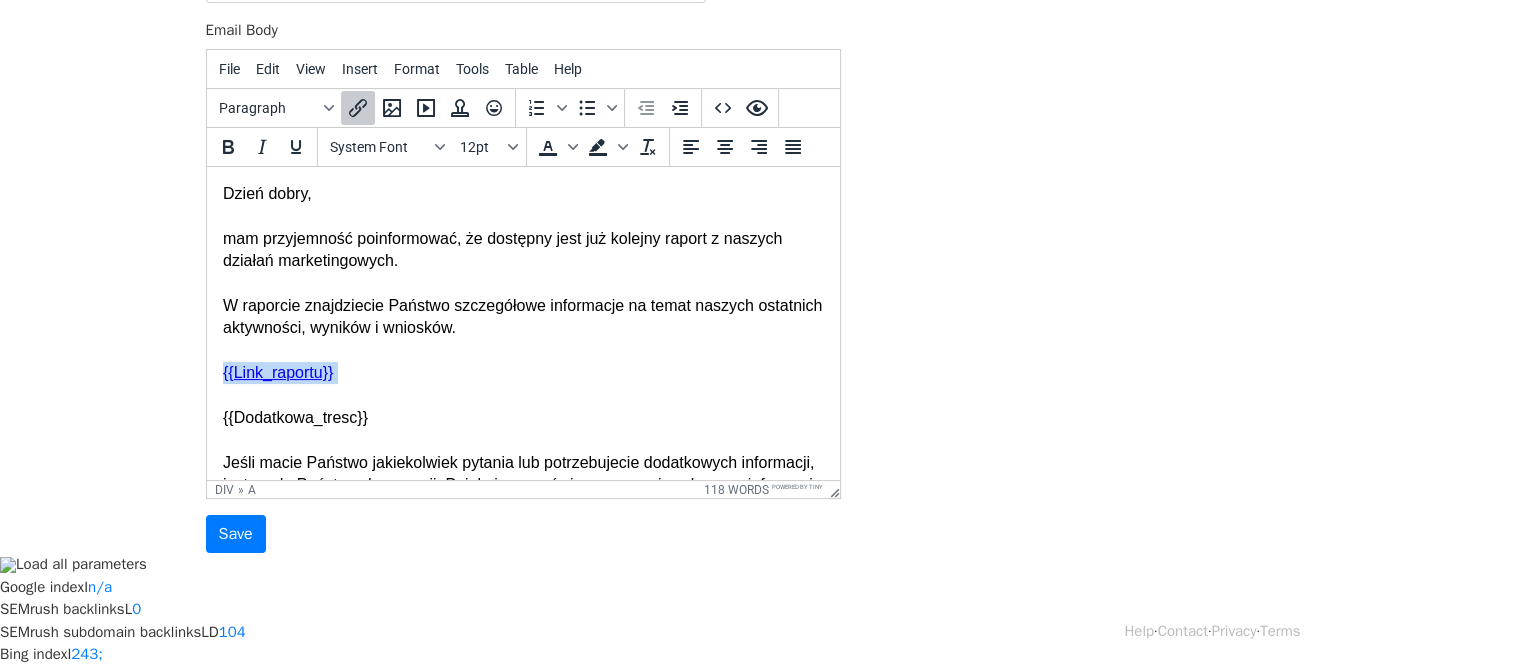 click on "mam przyjemność poinformować, że dostępny jest już kolejny raport z naszych działań marketingowych.  W raporcie znajdziecie Państwo szczegółowe informacje na temat naszych ostatnich aktywności, wyników i wniosków. {{Link_raportu}}﻿ {{Dodatkowa_tresc}} Jeśli macie Państwo jakiekolwiek pytania lub potrzebujecie dodatkowych informacji, jestem do Państwa dyspozycji. Dziękuję za poświęcony czas i czekam na informację zwrotną. Sara Guzik Account Manager    +48 533 178 549    s.guzik@4people.pl Google Ads  •  Pozycjonowanie/SEO  •  Social Media  •  Strategie marketingowe           Niniejsza wiadomość e-mail wraz z załącznikami może zawierać informacje poufne i/lub prawnie chronione. Jeśli nie jesteś adresatem tej wiadomości, informujemy, że jej rozpowszechnianie, kopiowanie lub wykorzystywanie jest zabronione. Jeśli otrzymałeś/aś tę wiadomość omyłkowo, prosimy o niezwłoczne powiadomienie nadawcy i usunięcie jej ze swojej skrzynki odbiorczej." at bounding box center [522, 579] 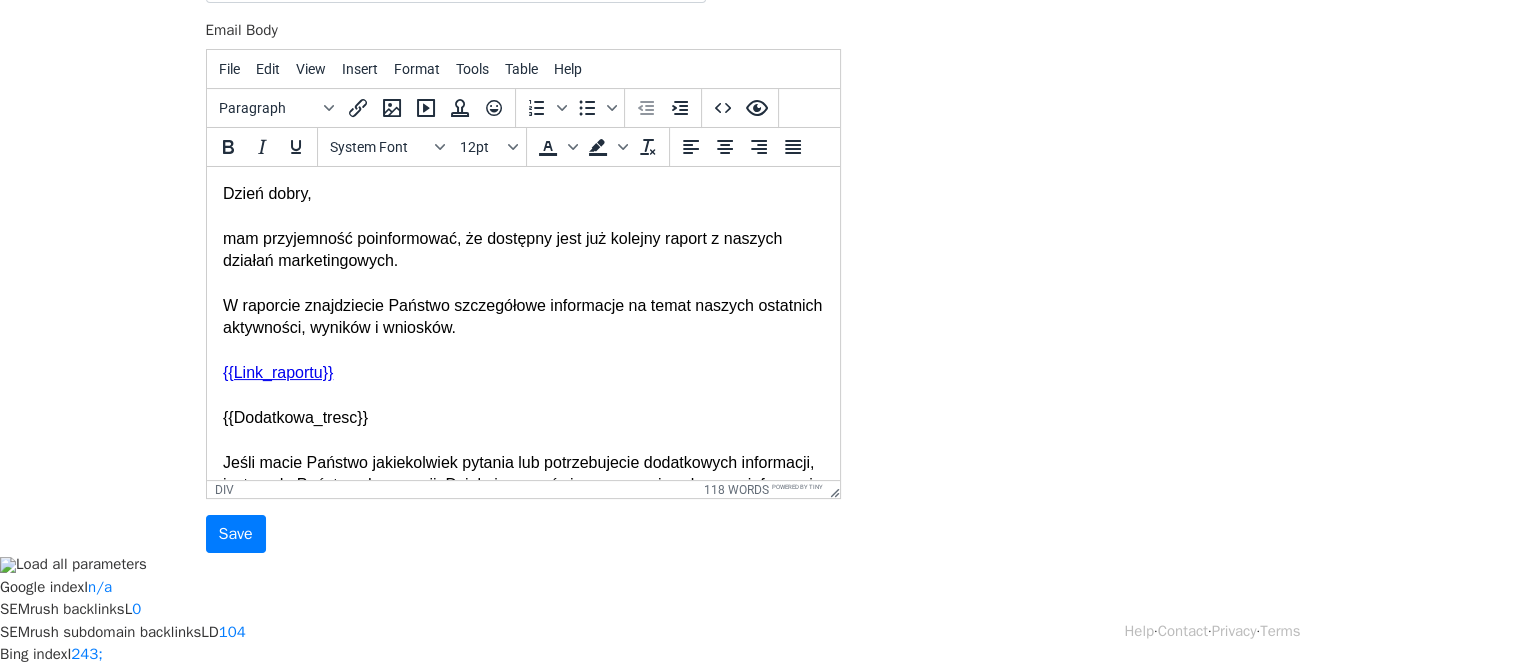 click on "mam przyjemność poinformować, że dostępny jest już kolejny raport z naszych działań marketingowych.  W raporcie znajdziecie Państwo szczegółowe informacje na temat naszych ostatnich aktywności, wyników i wniosków. {{Link_raportu}} {{Dodatkowa_tresc}} Jeśli macie Państwo jakiekolwiek pytania lub potrzebujecie dodatkowych informacji, jestem do Państwa dyspozycji. Dziękuję za poświęcony czas i czekam na informację zwrotną. Sara Guzik Account Manager    +48 533 178 549    s.guzik@4people.pl Google Ads  •  Pozycjonowanie/SEO  •  Social Media  •  Strategie marketingowe           Niniejsza wiadomość e-mail wraz z załącznikami może zawierać informacje poufne i/lub prawnie chronione. Jeśli nie jesteś adresatem tej wiadomości, informujemy, że jej rozpowszechnianie, kopiowanie lub wykorzystywanie jest zabronione. Jeśli otrzymałeś/aś tę wiadomość omyłkowo, prosimy o niezwłoczne powiadomienie nadawcy i usunięcie jej ze swojej skrzynki odbiorczej." at bounding box center (522, 579) 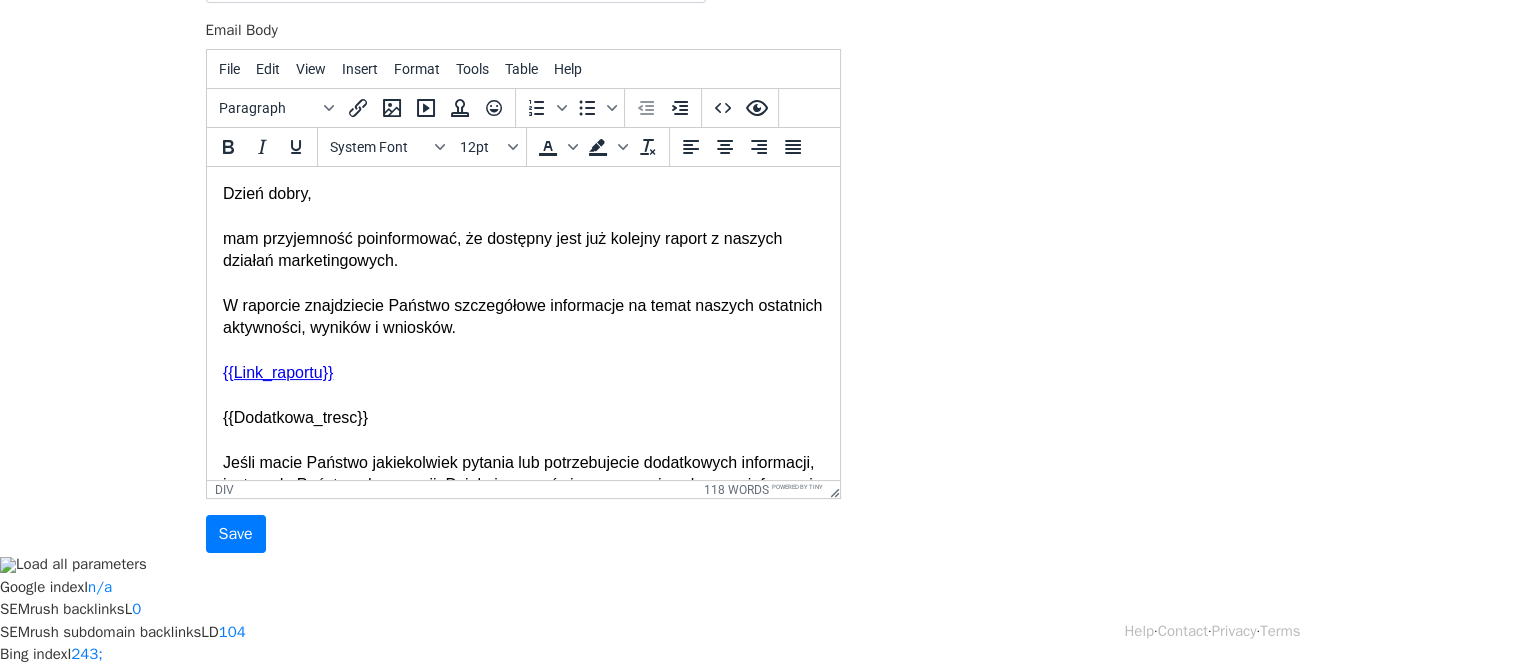 click on "{{Link_raportu}}" at bounding box center (277, 372) 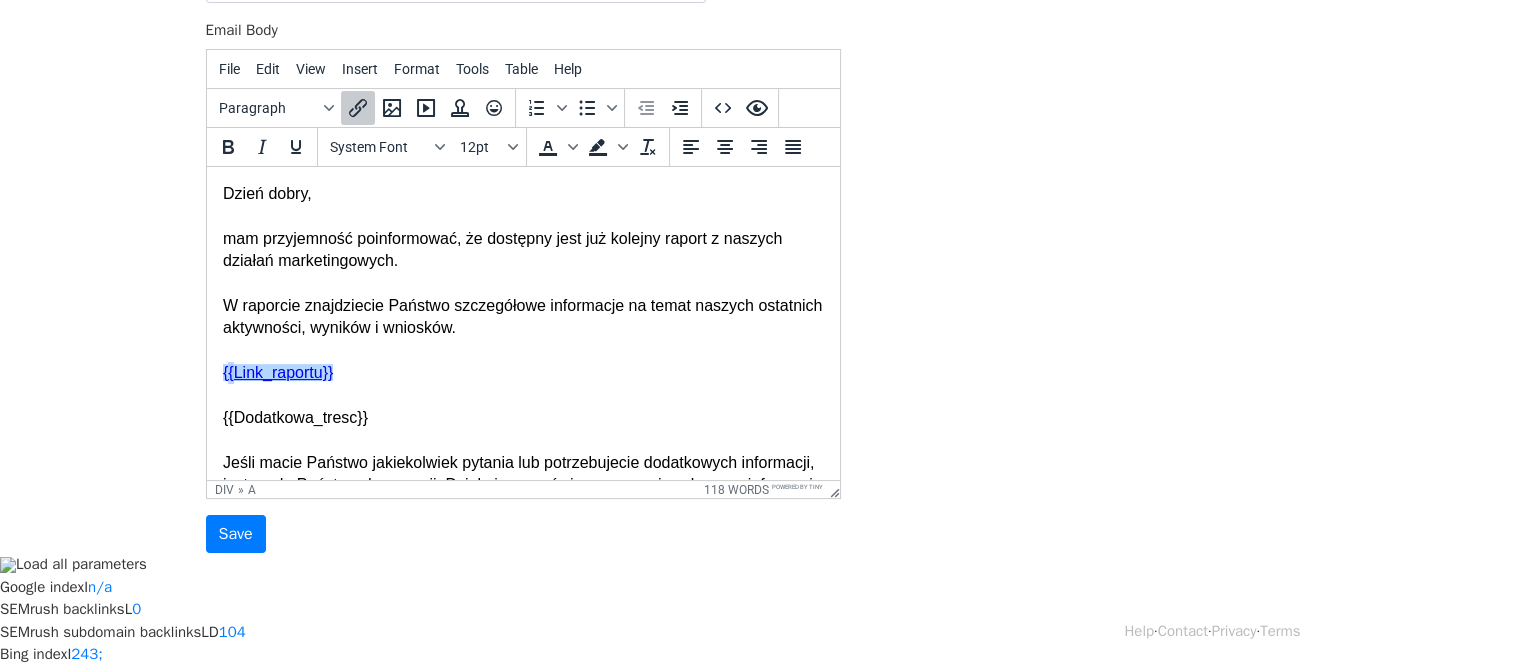 click on "﻿{{Link_raportu}}" at bounding box center (277, 372) 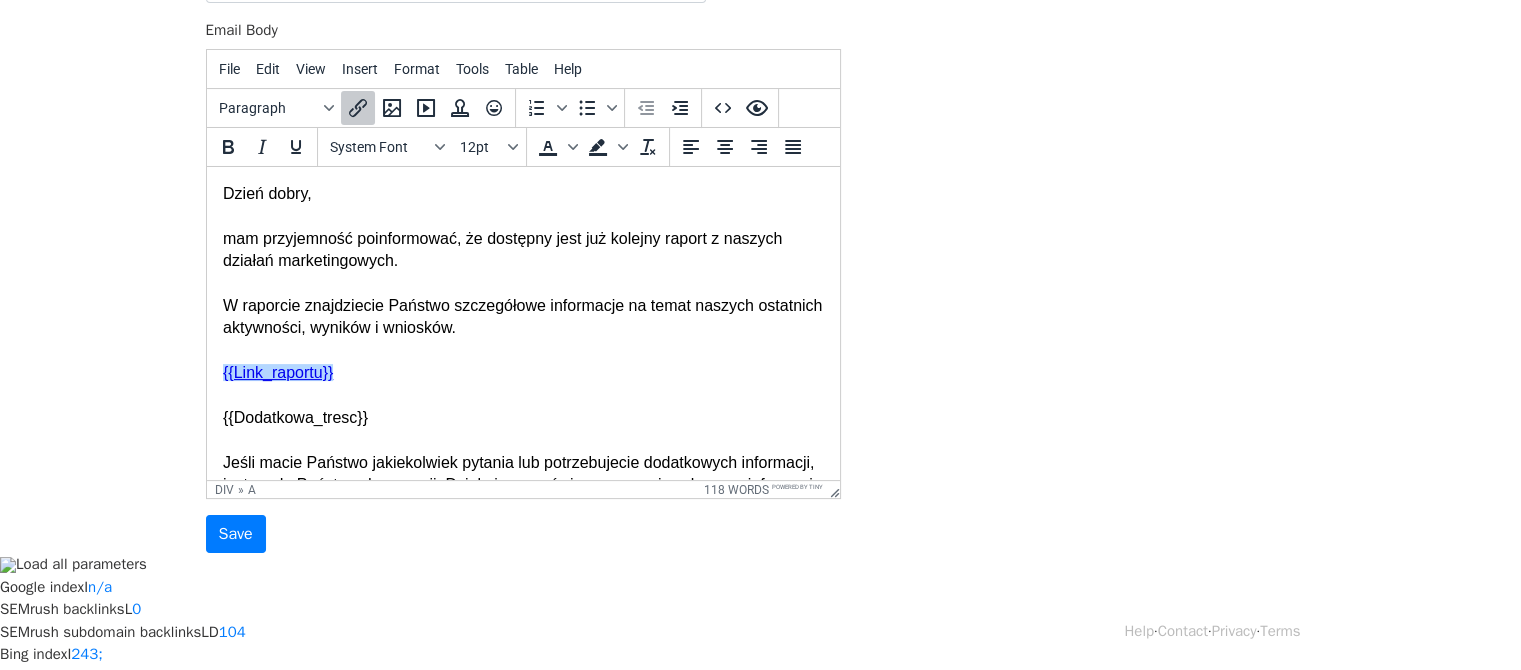 click on "mam przyjemność poinformować, że dostępny jest już kolejny raport z naszych działań marketingowych.  W raporcie znajdziecie Państwo szczegółowe informacje na temat naszych ostatnich aktywności, wyników i wniosków. ﻿{{Link_raportu}} {{Dodatkowa_tresc}} Jeśli macie Państwo jakiekolwiek pytania lub potrzebujecie dodatkowych informacji, jestem do Państwa dyspozycji. Dziękuję za poświęcony czas i czekam na informację zwrotną. Sara Guzik Account Manager    +48 533 178 549    s.guzik@4people.pl Google Ads  •  Pozycjonowanie/SEO  •  Social Media  •  Strategie marketingowe           Niniejsza wiadomość e-mail wraz z załącznikami może zawierać informacje poufne i/lub prawnie chronione. Jeśli nie jesteś adresatem tej wiadomości, informujemy, że jej rozpowszechnianie, kopiowanie lub wykorzystywanie jest zabronione. Jeśli otrzymałeś/aś tę wiadomość omyłkowo, prosimy o niezwłoczne powiadomienie nadawcy i usunięcie jej ze swojej skrzynki odbiorczej." at bounding box center (522, 579) 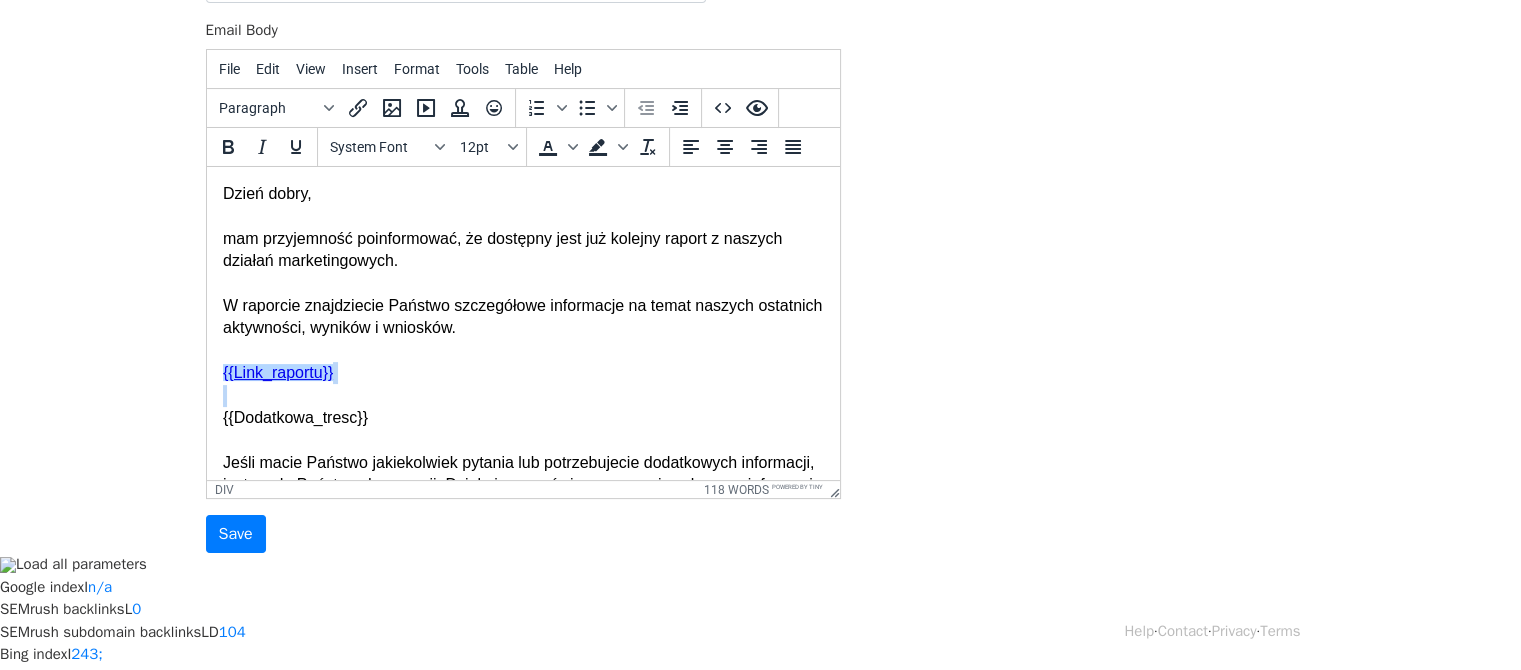 click on "mam przyjemność poinformować, że dostępny jest już kolejny raport z naszych działań marketingowych.  W raporcie znajdziecie Państwo szczegółowe informacje na temat naszych ostatnich aktywności, wyników i wniosków. {{Link_raportu}}﻿ {{Dodatkowa_tresc}} Jeśli macie Państwo jakiekolwiek pytania lub potrzebujecie dodatkowych informacji, jestem do Państwa dyspozycji. Dziękuję za poświęcony czas i czekam na informację zwrotną. Sara Guzik Account Manager    +48 533 178 549    s.guzik@4people.pl Google Ads  •  Pozycjonowanie/SEO  •  Social Media  •  Strategie marketingowe           Niniejsza wiadomość e-mail wraz z załącznikami może zawierać informacje poufne i/lub prawnie chronione. Jeśli nie jesteś adresatem tej wiadomości, informujemy, że jej rozpowszechnianie, kopiowanie lub wykorzystywanie jest zabronione. Jeśli otrzymałeś/aś tę wiadomość omyłkowo, prosimy o niezwłoczne powiadomienie nadawcy i usunięcie jej ze swojej skrzynki odbiorczej." at bounding box center (522, 579) 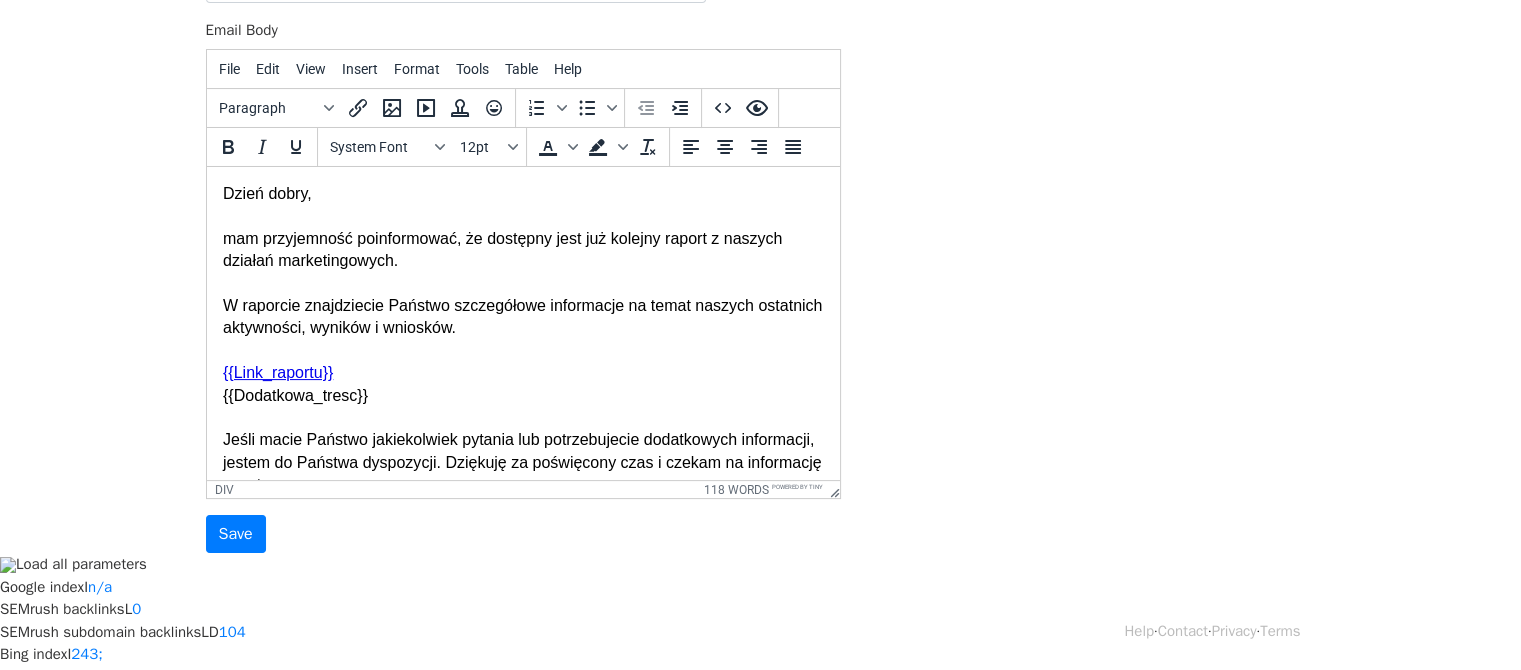 click on "mam przyjemność poinformować, że dostępny jest już kolejny raport z naszych działań marketingowych.  W raporcie znajdziecie Państwo szczegółowe informacje na temat naszych ostatnich aktywności, wyników i wniosków. {{Link_raportu}} {{Dodatkowa_tresc}} Jeśli macie Państwo jakiekolwiek pytania lub potrzebujecie dodatkowych informacji, jestem do Państwa dyspozycji. Dziękuję za poświęcony czas i czekam na informację zwrotną. Sara Guzik Account Manager    +48 533 178 549    s.guzik@4people.pl Google Ads  •  Pozycjonowanie/SEO  •  Social Media  •  Strategie marketingowe           Niniejsza wiadomość e-mail wraz z załącznikami może zawierać informacje poufne i/lub prawnie chronione. Jeśli nie jesteś adresatem tej wiadomości, informujemy, że jej rozpowszechnianie, kopiowanie lub wykorzystywanie jest zabronione. Jeśli otrzymałeś/aś tę wiadomość omyłkowo, prosimy o niezwłoczne powiadomienie nadawcy i usunięcie jej ze swojej skrzynki odbiorczej." at bounding box center (522, 567) 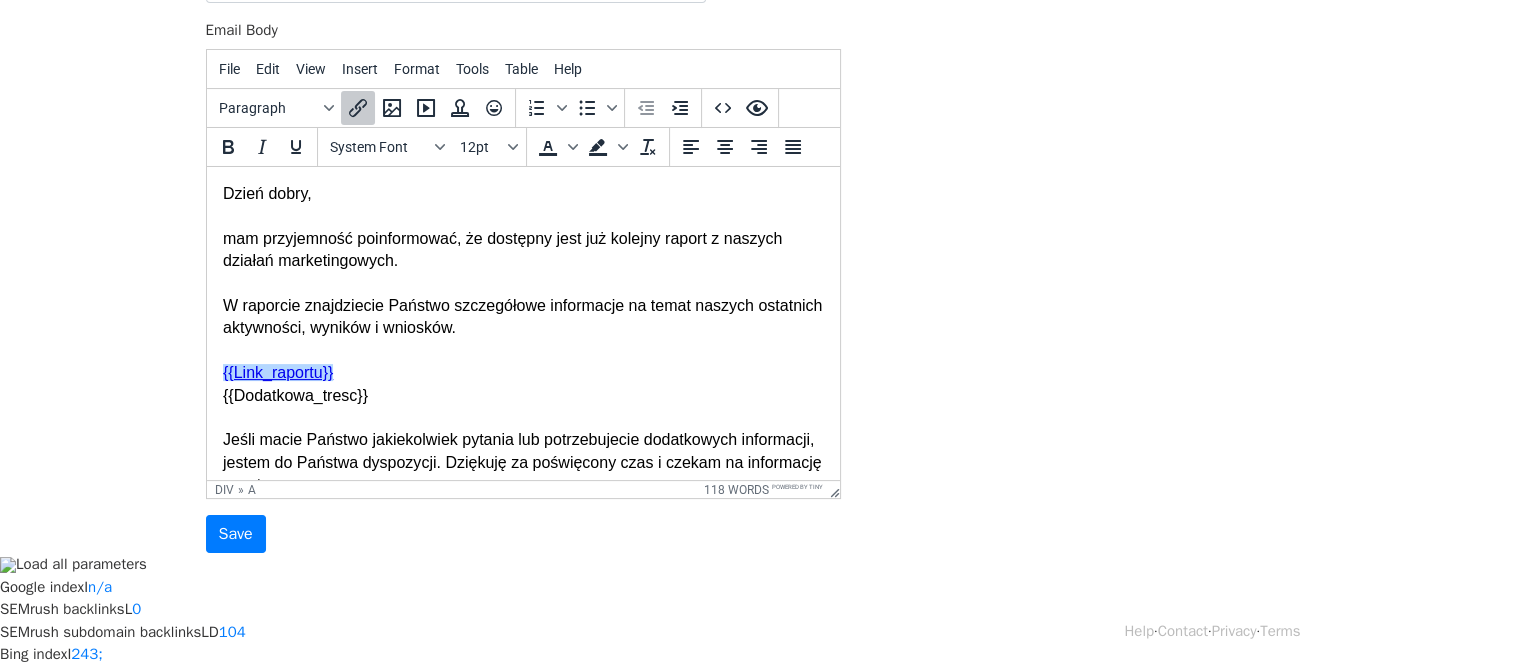 click on "mam przyjemność poinformować, że dostępny jest już kolejny raport z naszych działań marketingowych.  W raporcie znajdziecie Państwo szczegółowe informacje na temat naszych ostatnich aktywności, wyników i wniosków. {{Link_raportu}}﻿ {{Dodatkowa_tresc}} Jeśli macie Państwo jakiekolwiek pytania lub potrzebujecie dodatkowych informacji, jestem do Państwa dyspozycji. Dziękuję za poświęcony czas i czekam na informację zwrotną. Sara Guzik Account Manager    +48 533 178 549    s.guzik@4people.pl Google Ads  •  Pozycjonowanie/SEO  •  Social Media  •  Strategie marketingowe           Niniejsza wiadomość e-mail wraz z załącznikami może zawierać informacje poufne i/lub prawnie chronione. Jeśli nie jesteś adresatem tej wiadomości, informujemy, że jej rozpowszechnianie, kopiowanie lub wykorzystywanie jest zabronione. Jeśli otrzymałeś/aś tę wiadomość omyłkowo, prosimy o niezwłoczne powiadomienie nadawcy i usunięcie jej ze swojej skrzynki odbiorczej." at bounding box center (522, 567) 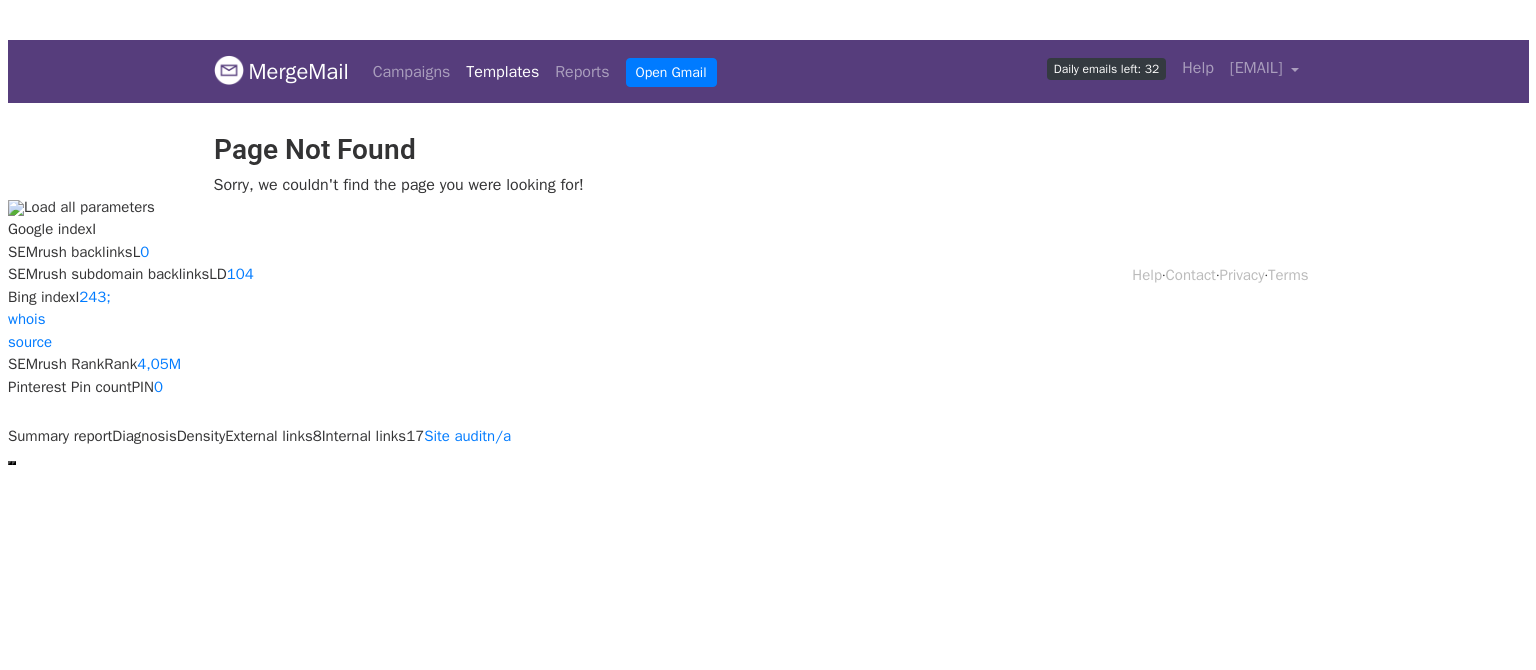 scroll, scrollTop: 0, scrollLeft: 0, axis: both 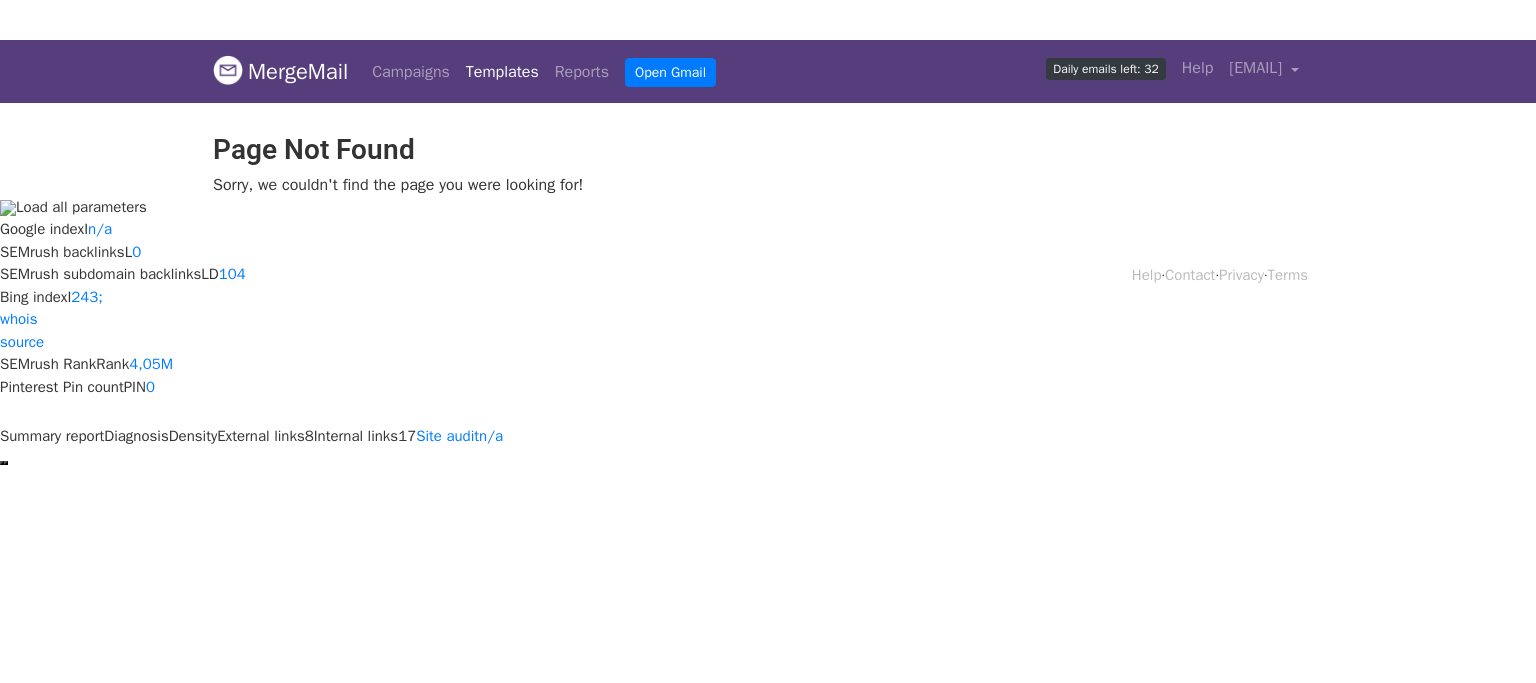 click on "MergeMail" at bounding box center [280, 72] 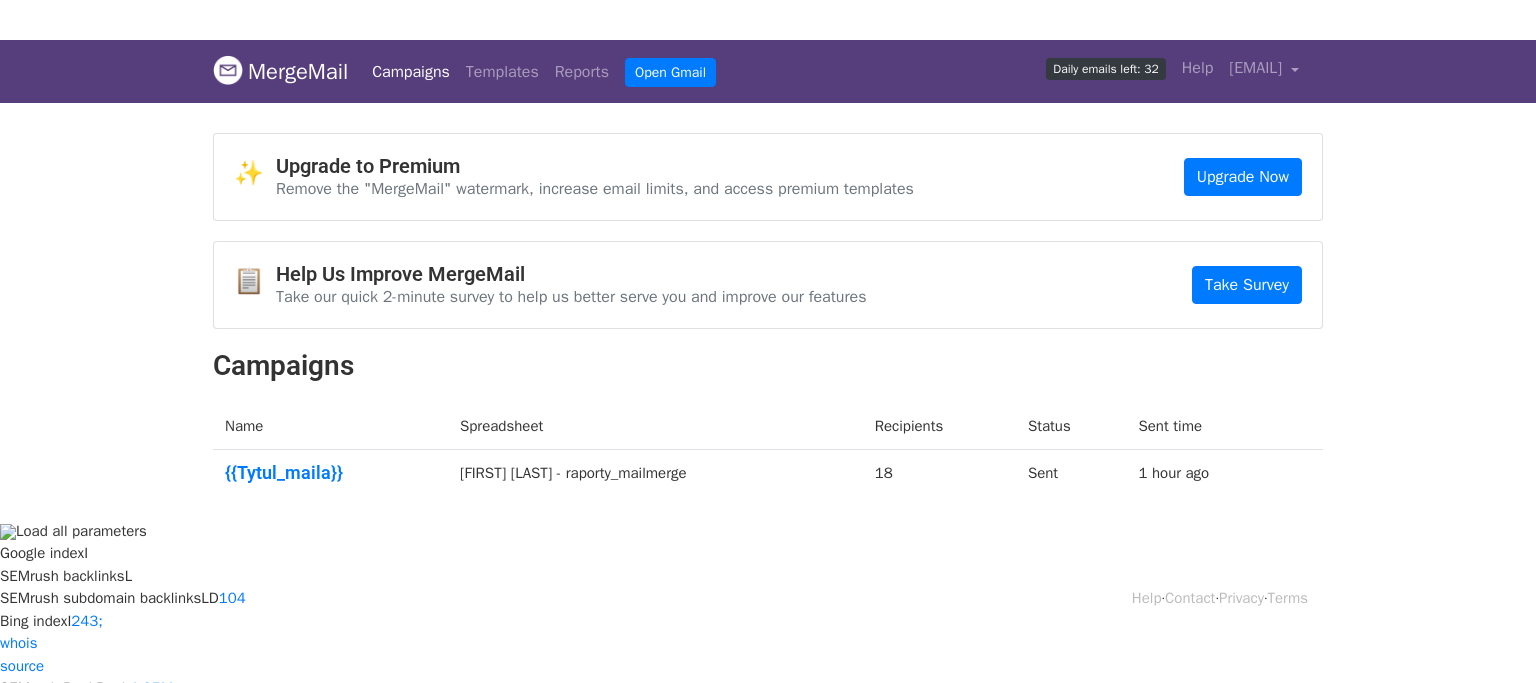 scroll, scrollTop: 0, scrollLeft: 0, axis: both 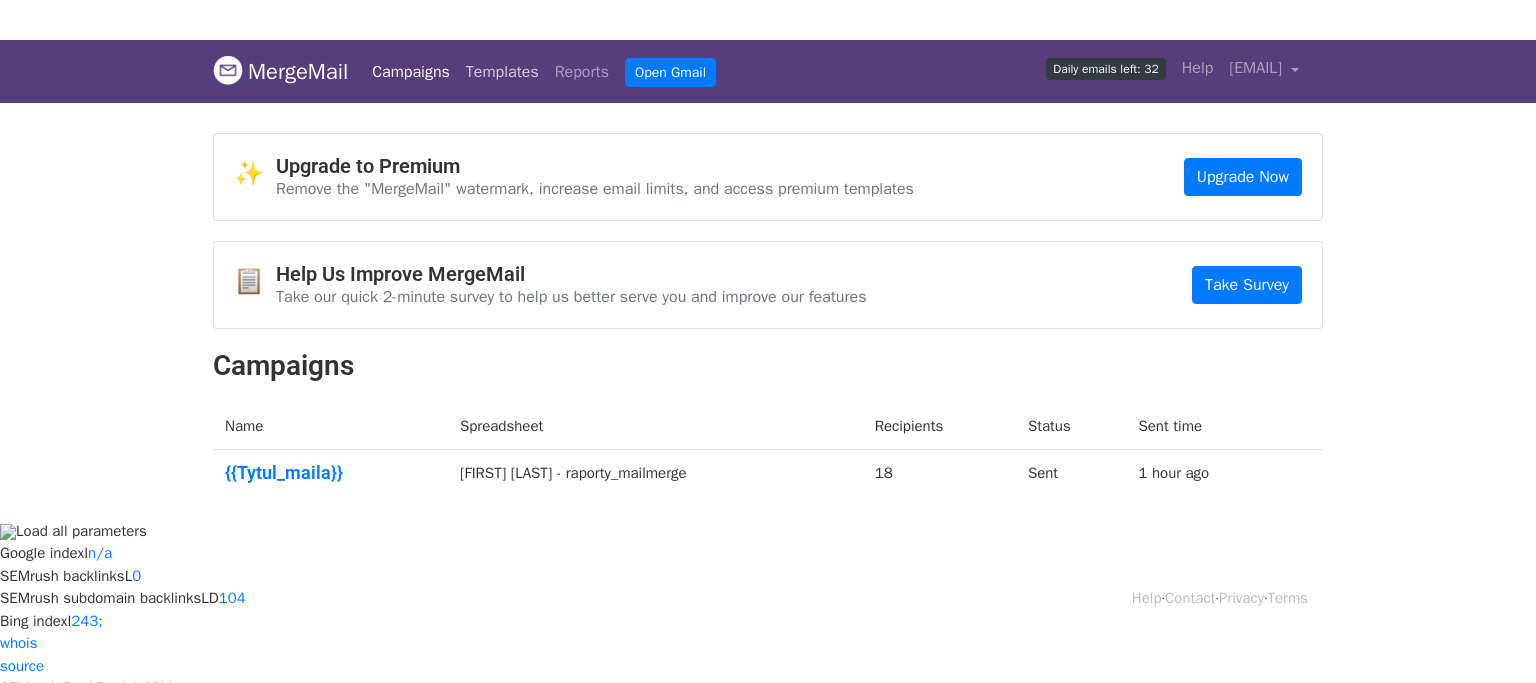 click on "Templates" at bounding box center [502, 72] 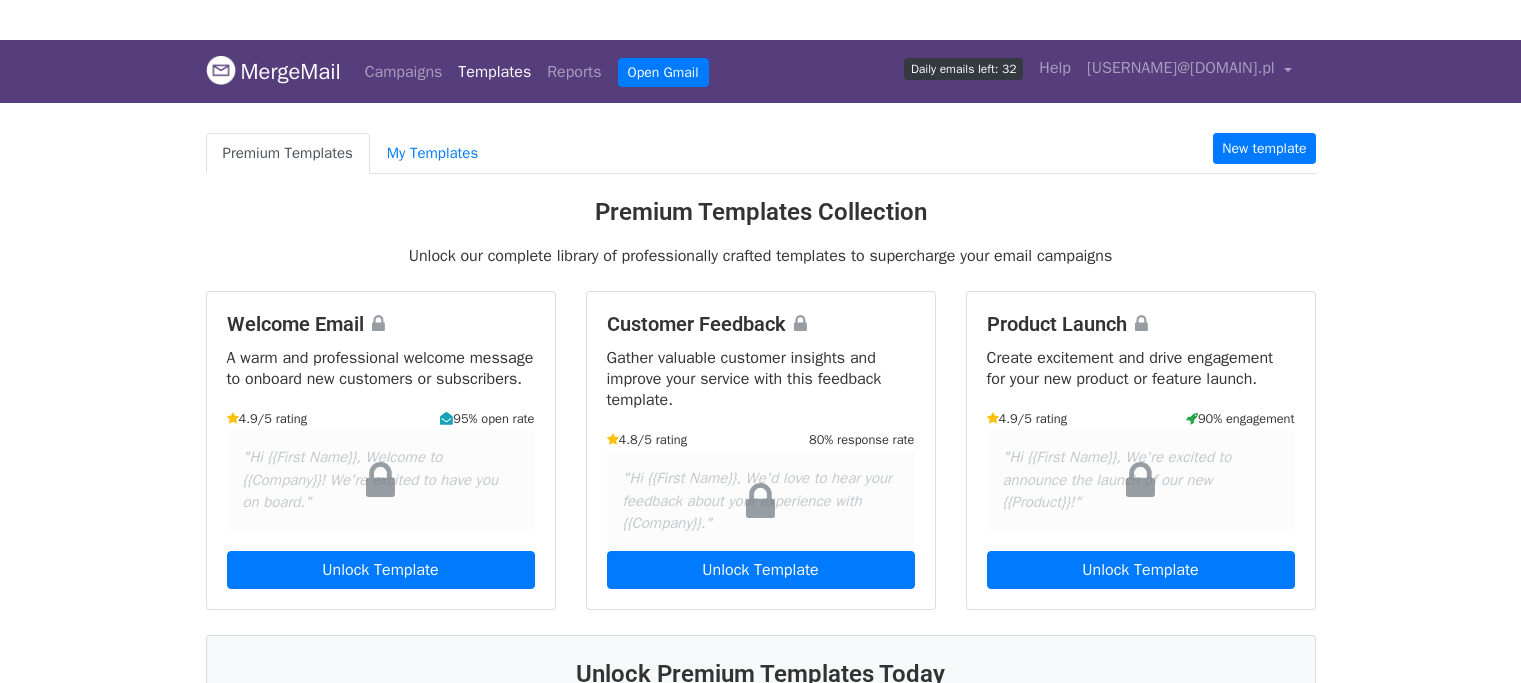 scroll, scrollTop: 0, scrollLeft: 0, axis: both 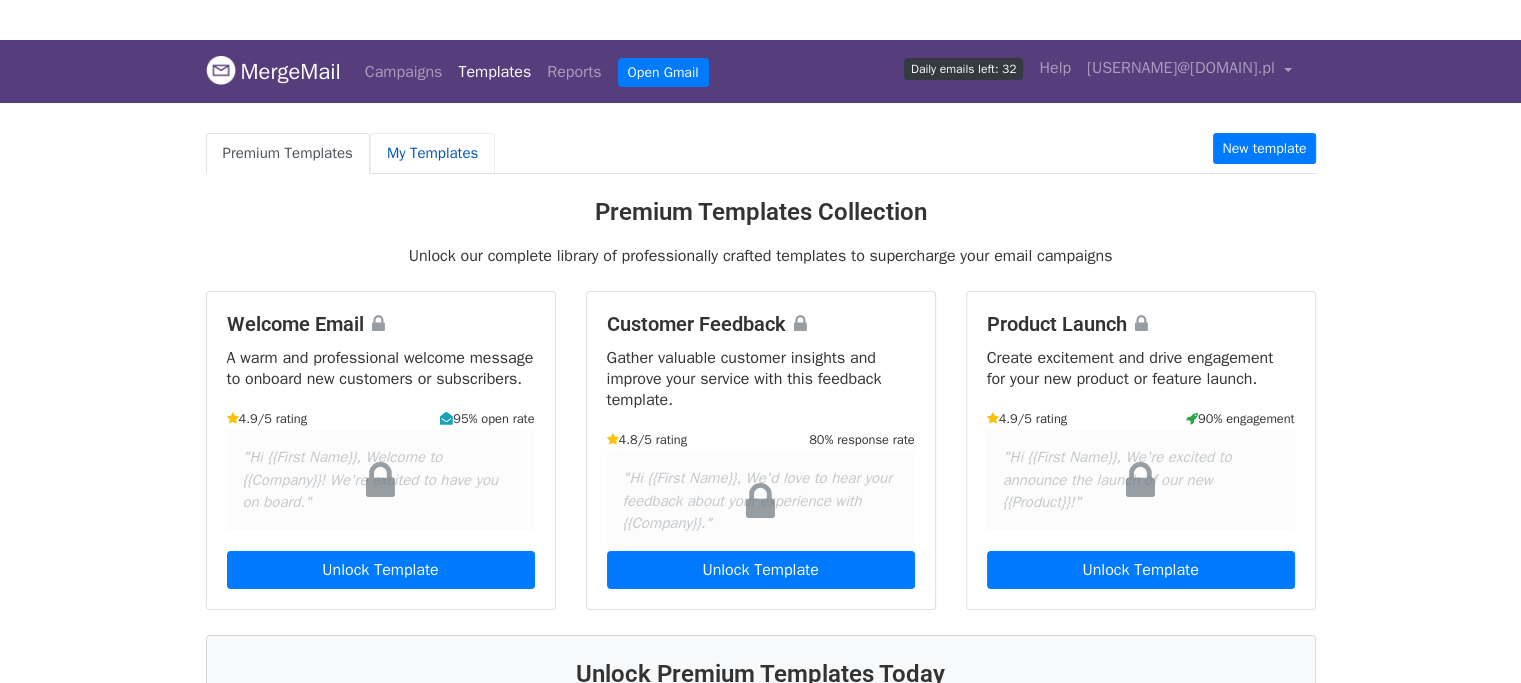 click on "My Templates" at bounding box center (432, 153) 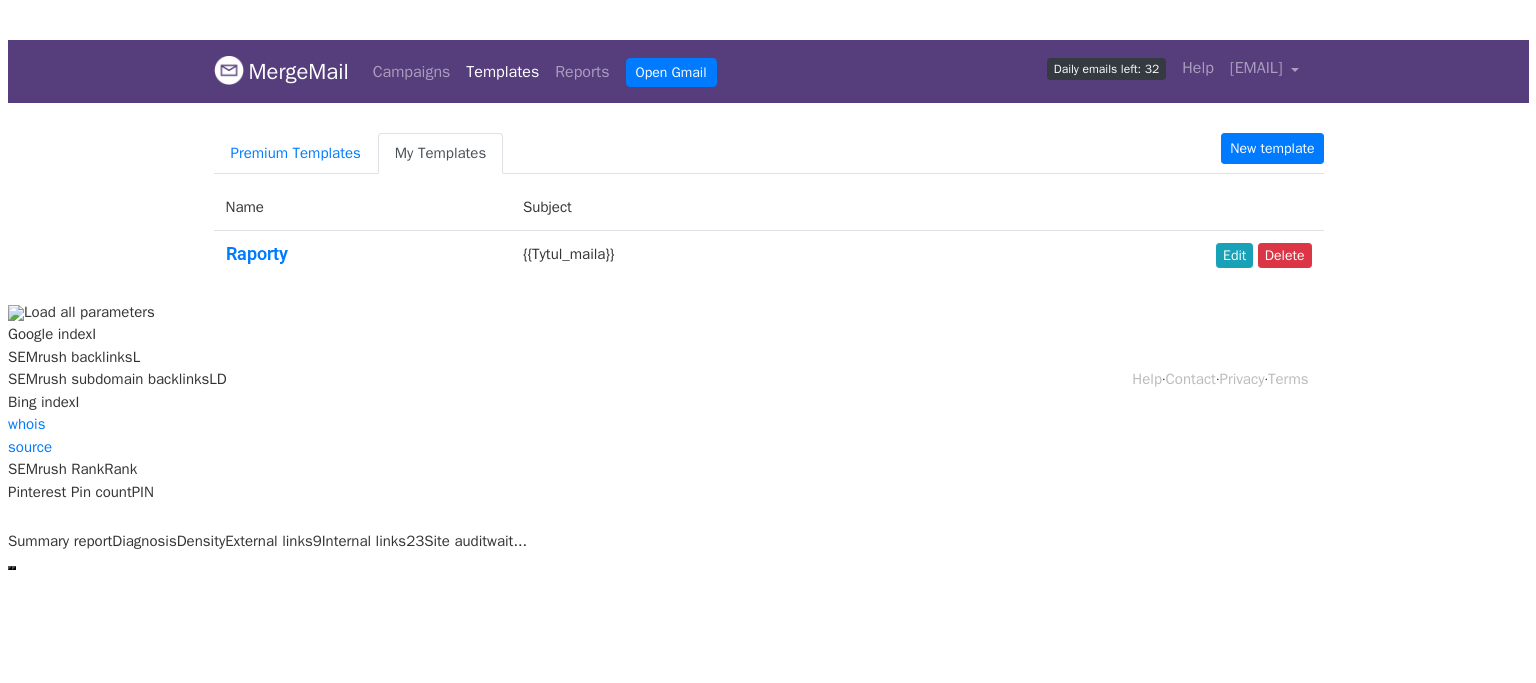 scroll, scrollTop: 0, scrollLeft: 0, axis: both 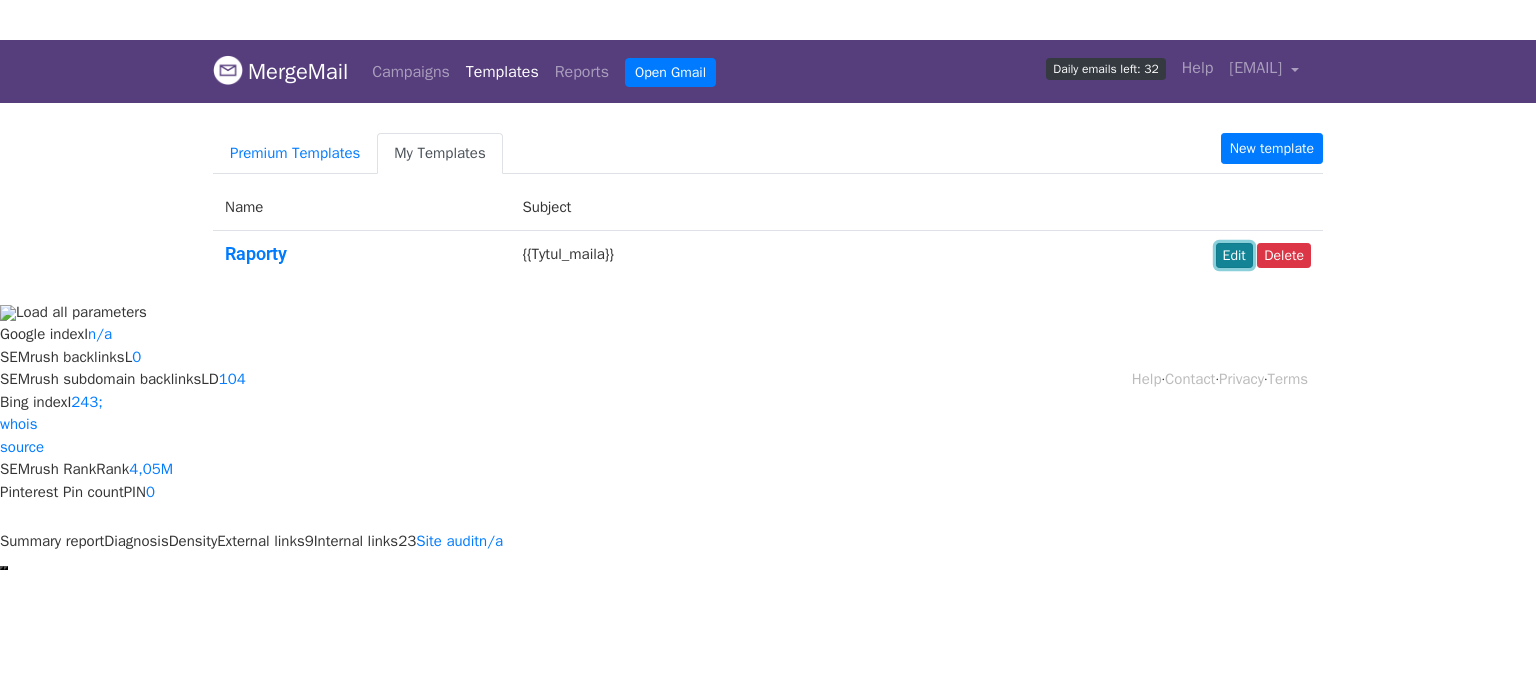 click on "Edit" at bounding box center [1234, 255] 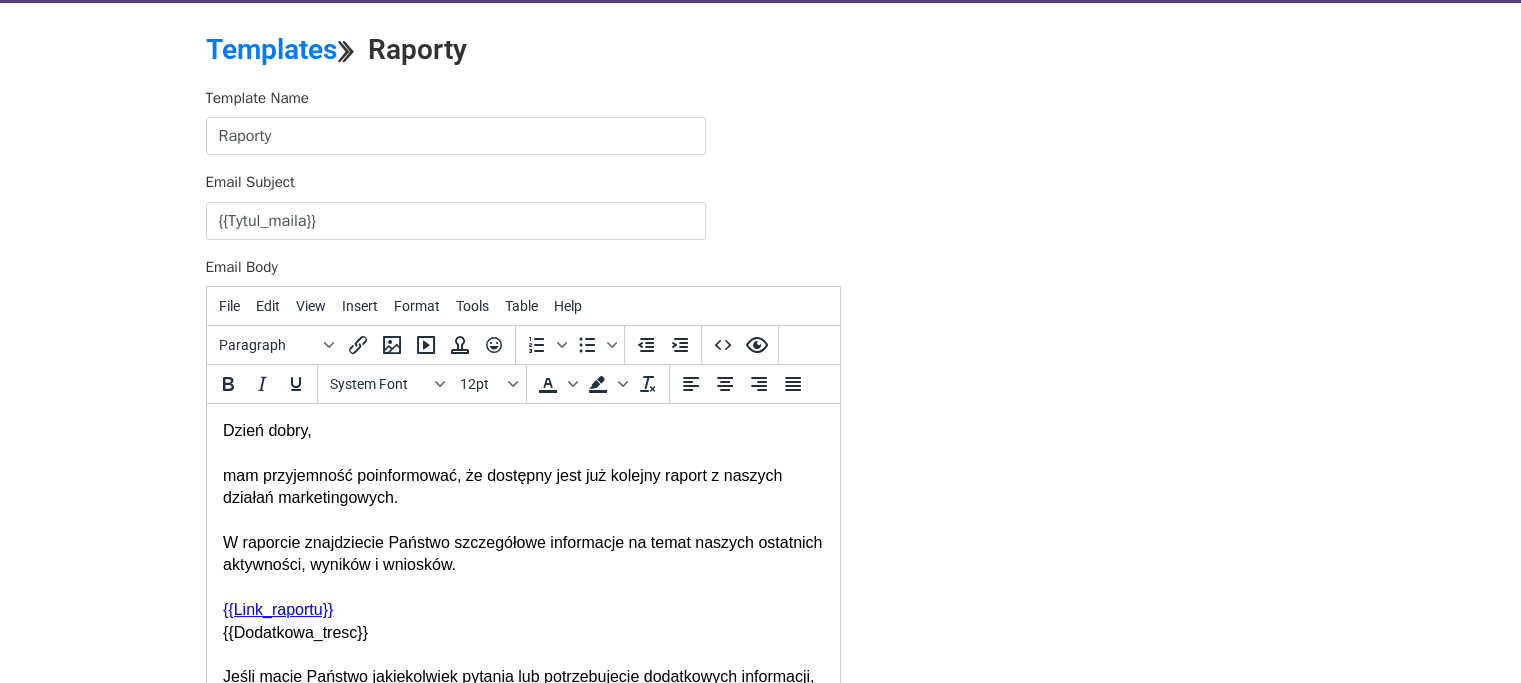 scroll, scrollTop: 0, scrollLeft: 0, axis: both 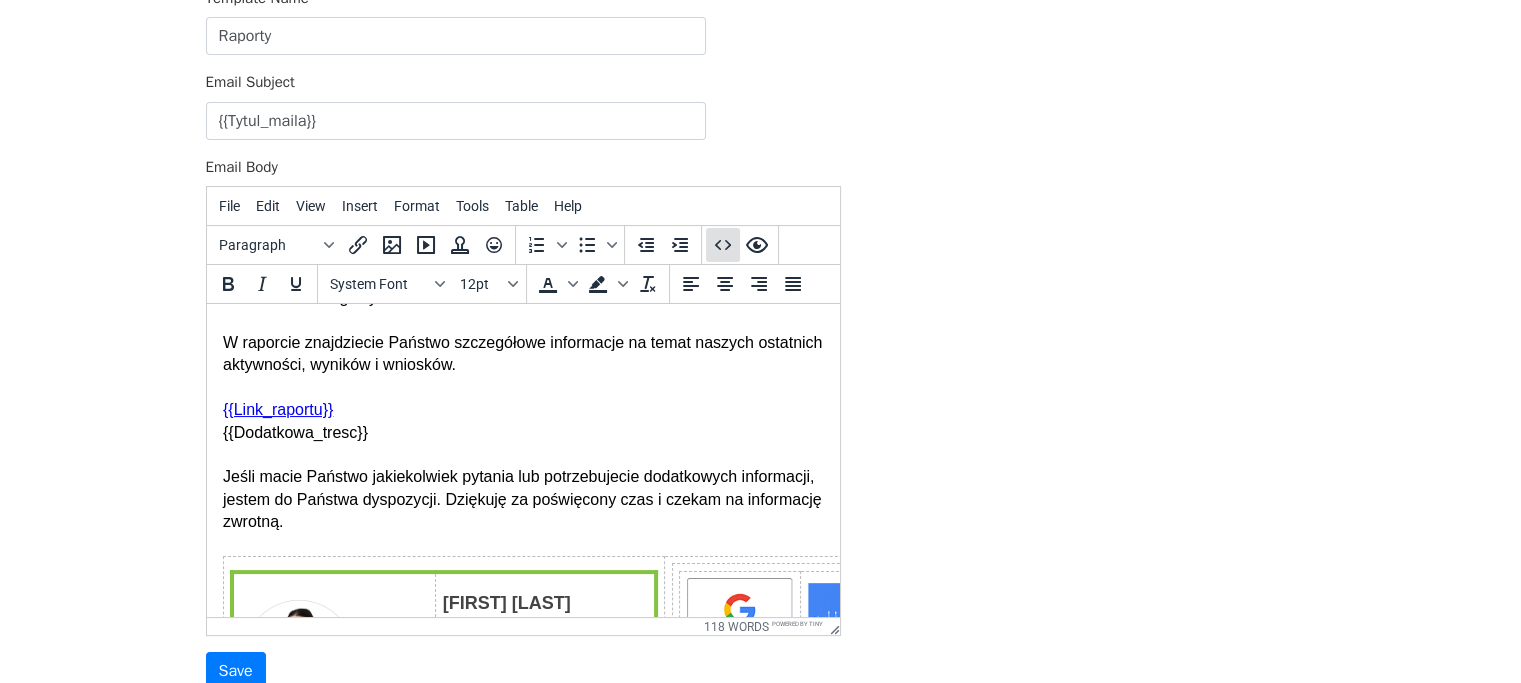 click 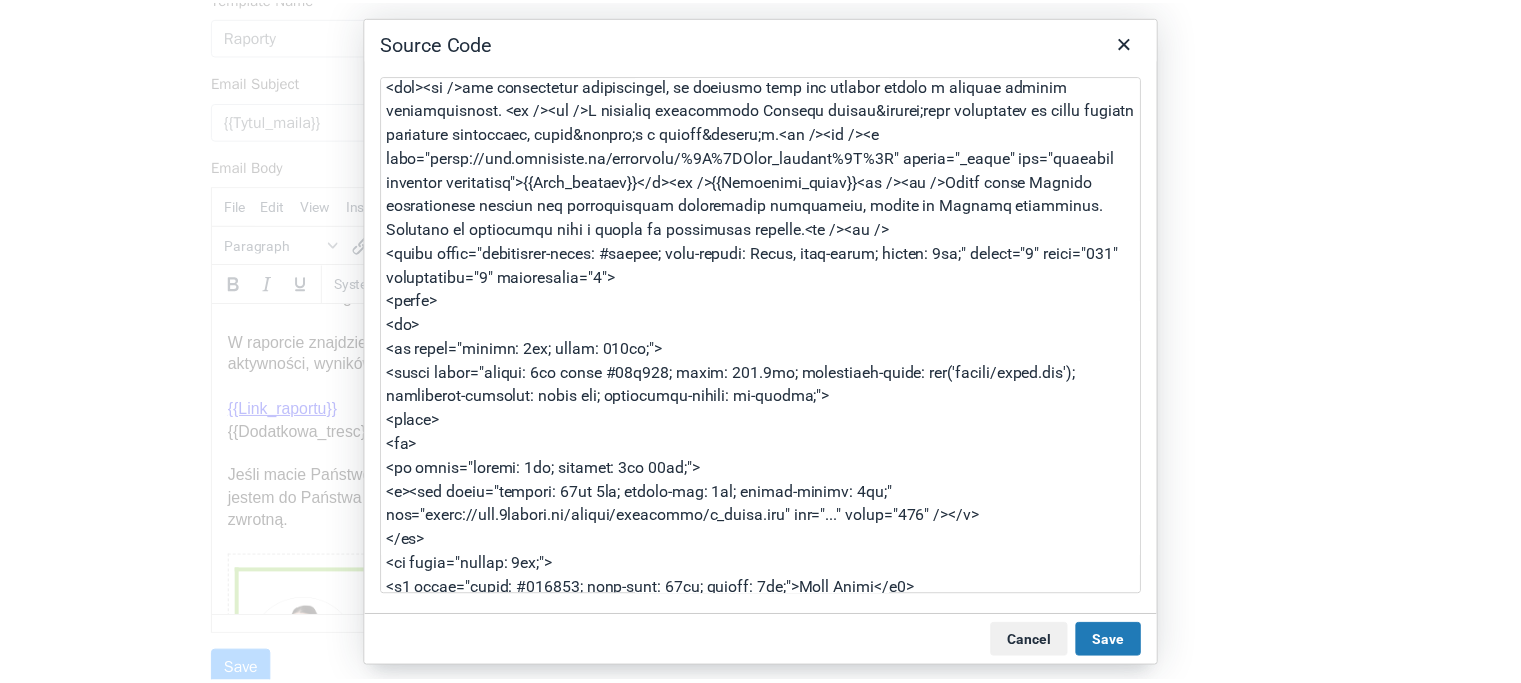 scroll, scrollTop: 0, scrollLeft: 0, axis: both 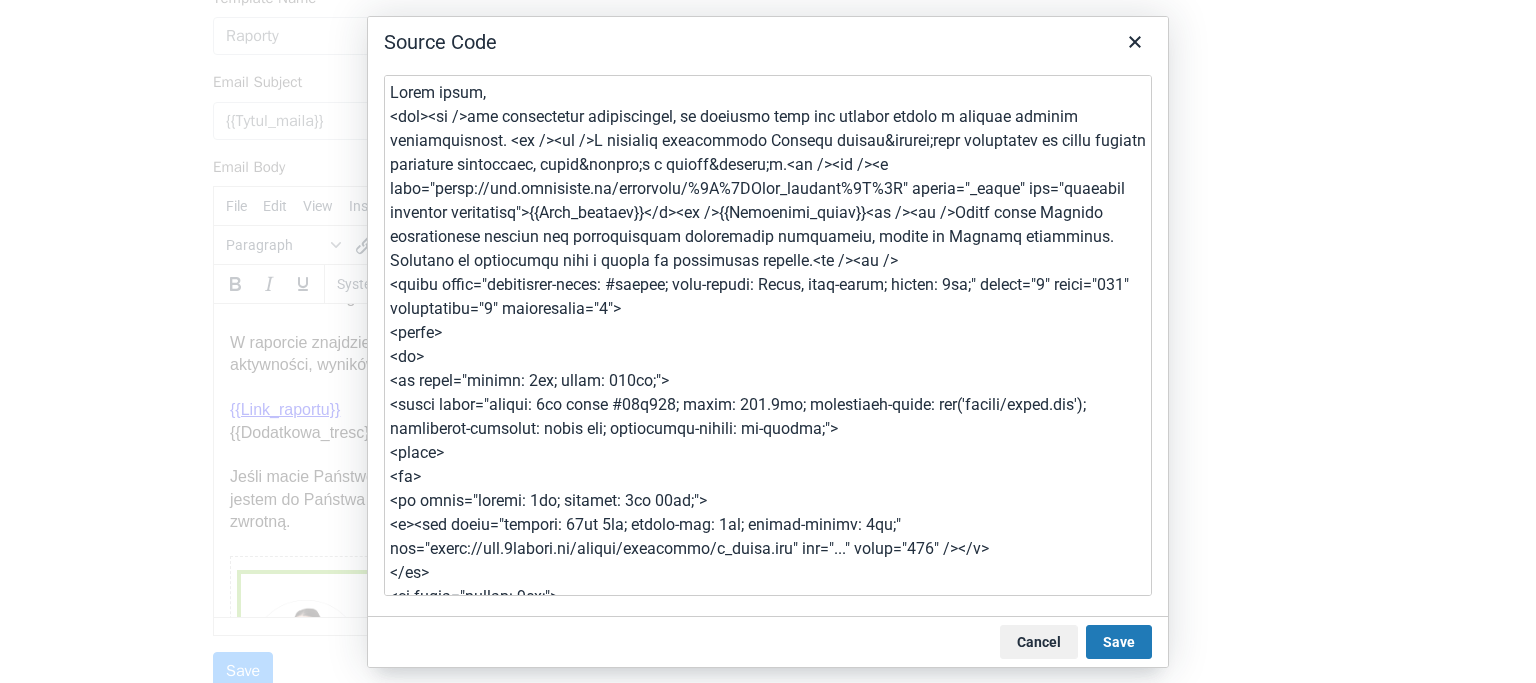 drag, startPoint x: 434, startPoint y: 187, endPoint x: 632, endPoint y: 211, distance: 199.44925 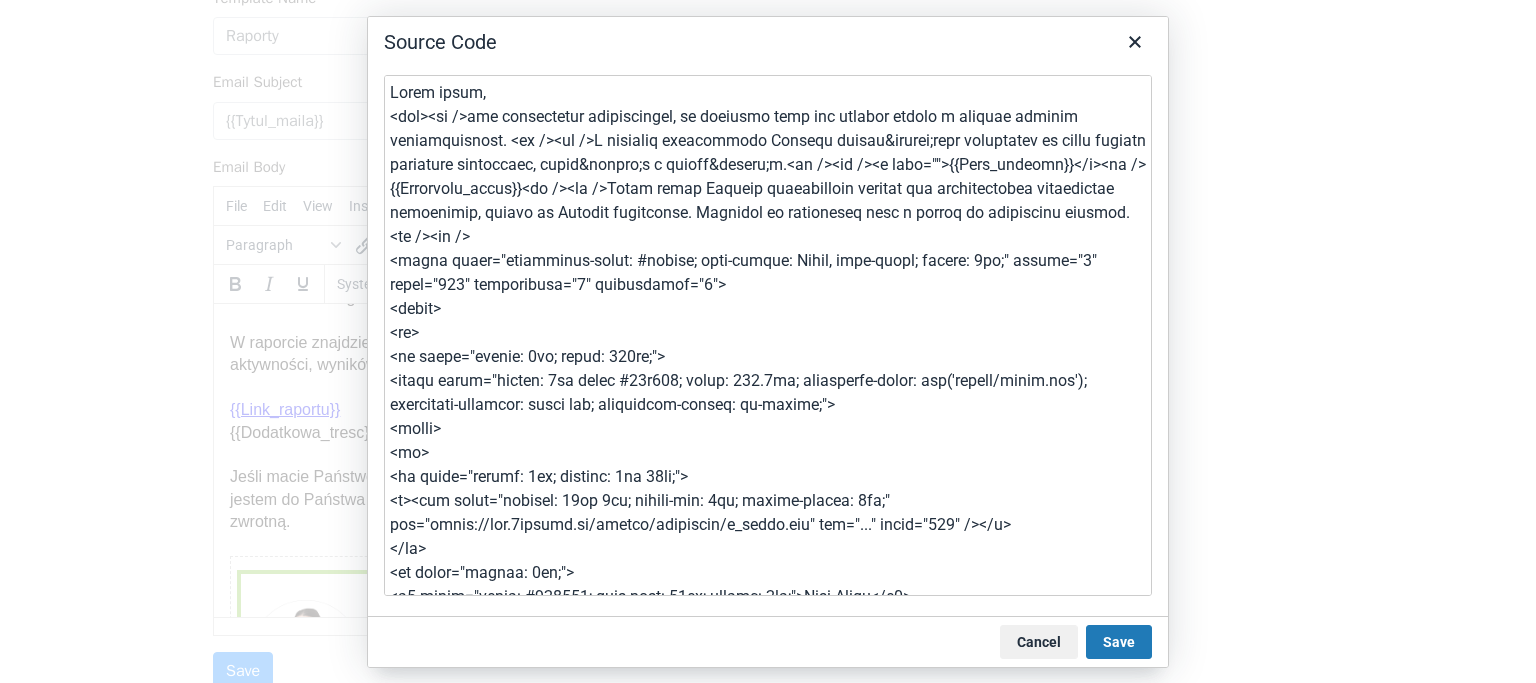 drag, startPoint x: 496, startPoint y: 186, endPoint x: 388, endPoint y: 189, distance: 108.04166 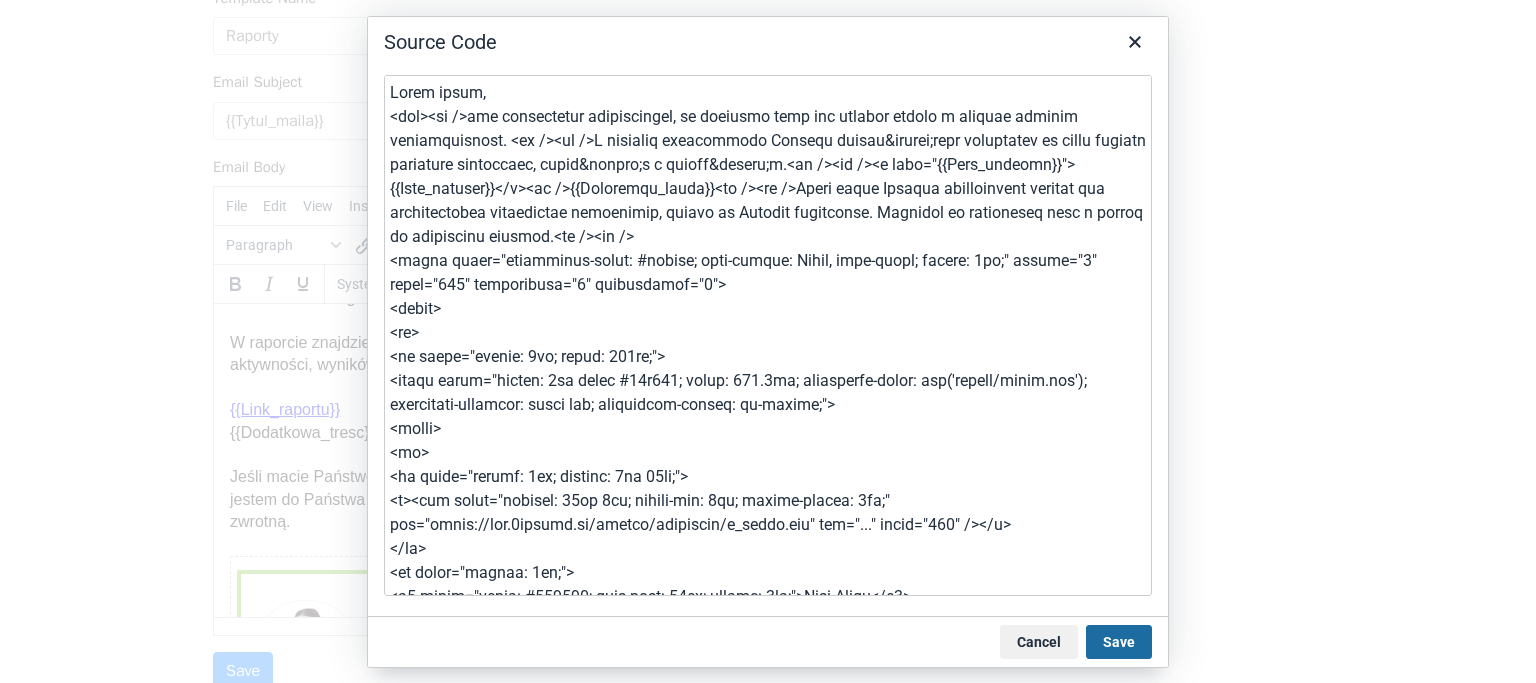 click on "Save" at bounding box center [1119, 642] 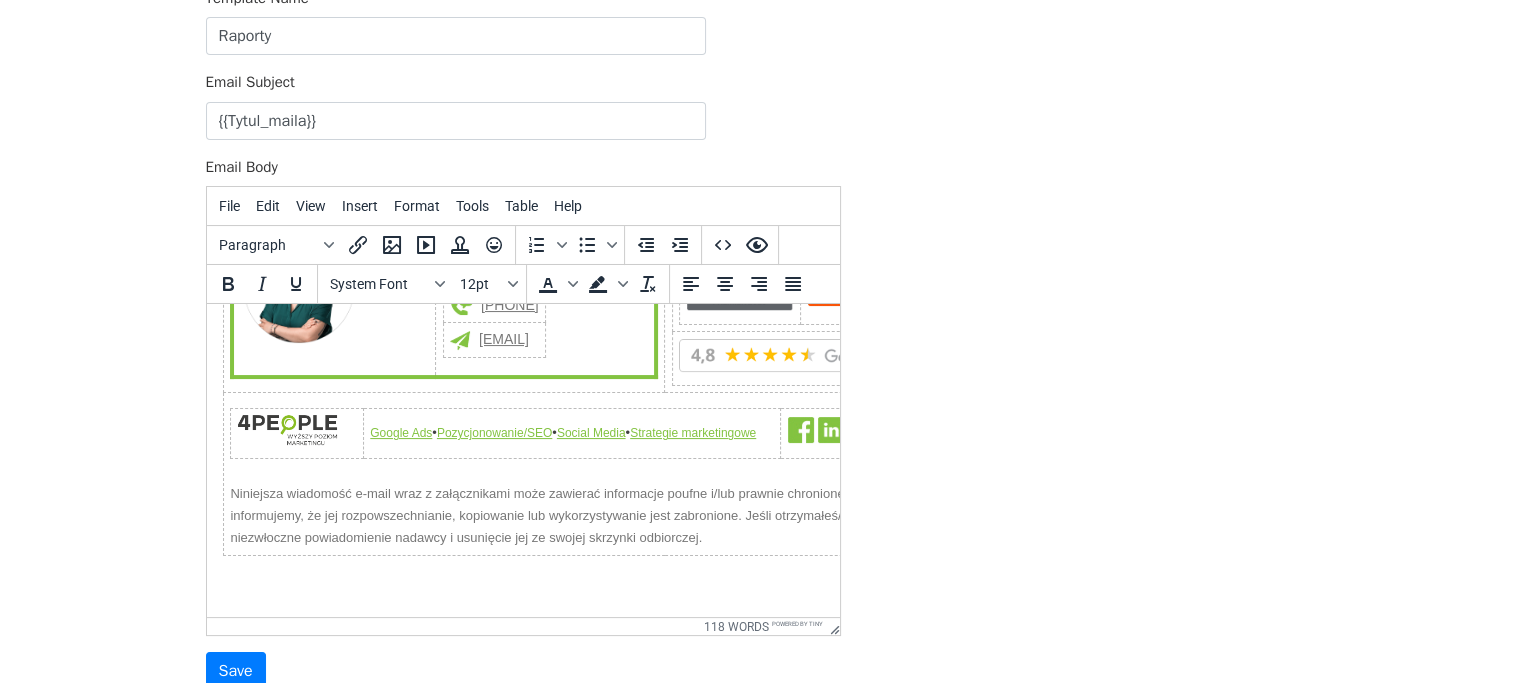 scroll, scrollTop: 477, scrollLeft: 0, axis: vertical 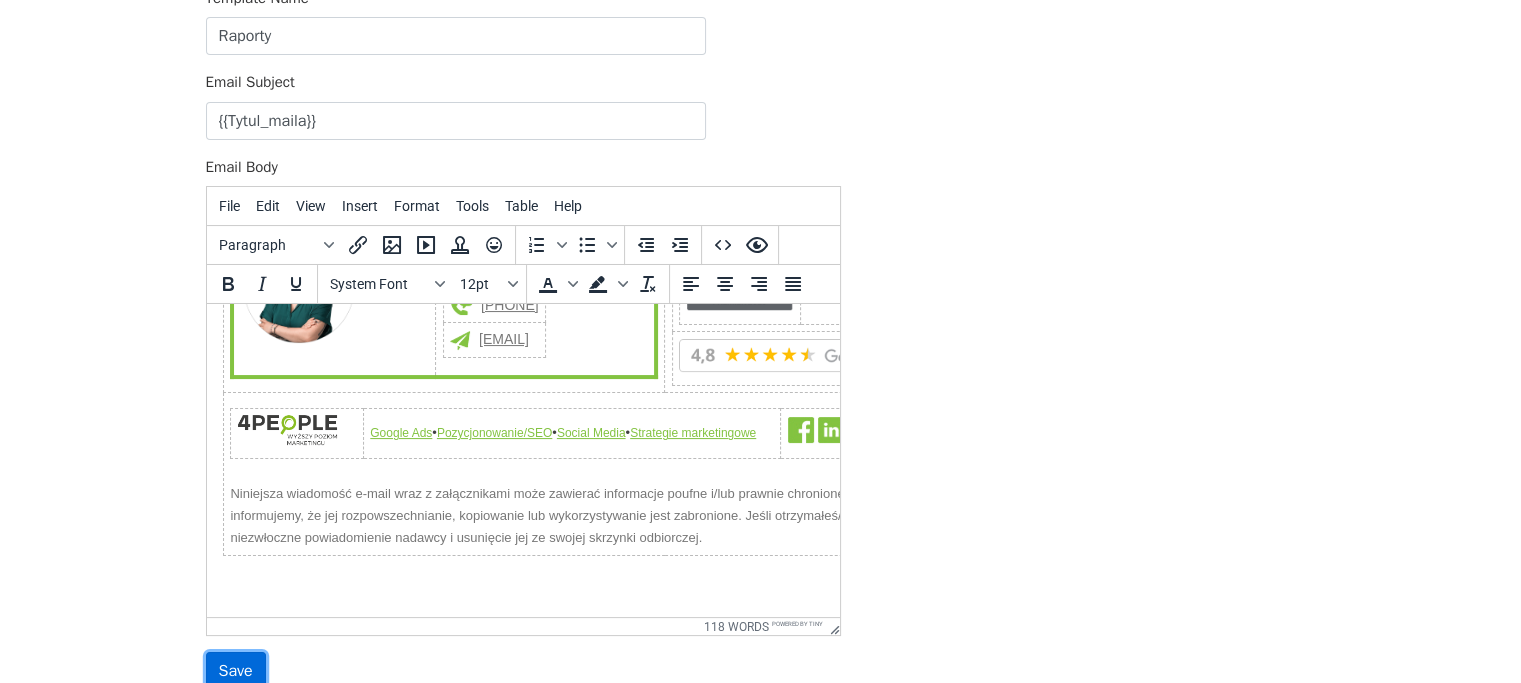 click on "Save" 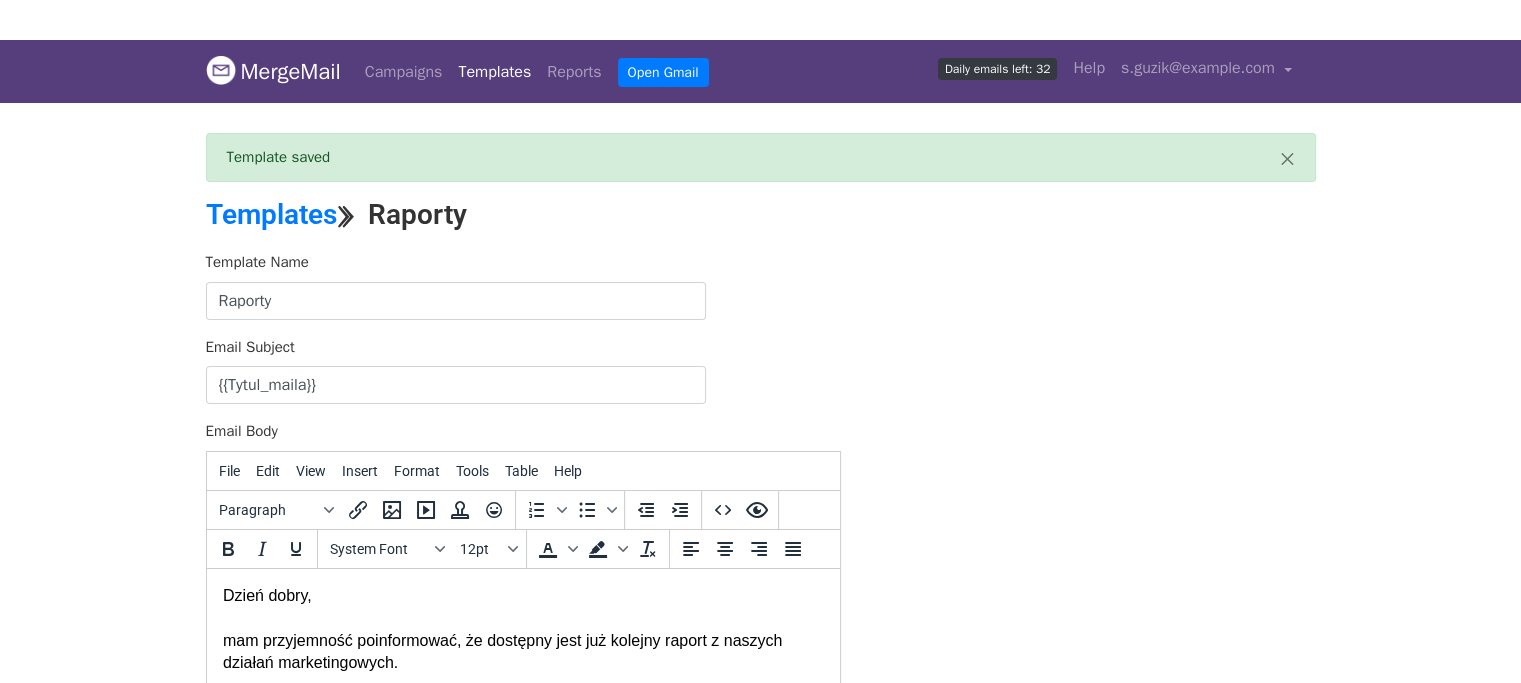 scroll, scrollTop: 0, scrollLeft: 0, axis: both 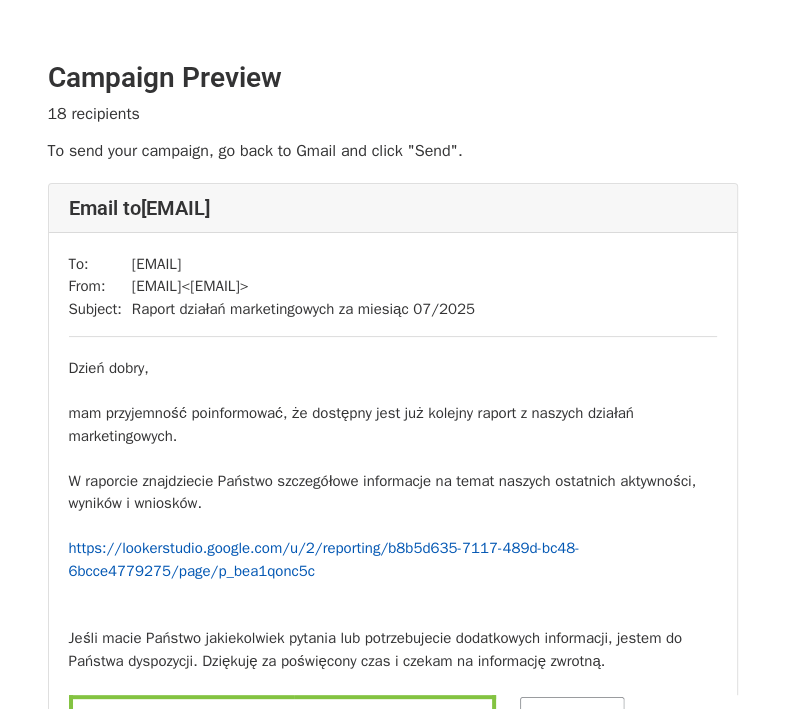 click on "https://lookerstudio.google.com/u/2/reporting/b8b5d635-7117-489d-bc48-6bcce4779275/page/p_bea1qonc5c" at bounding box center [324, 559] 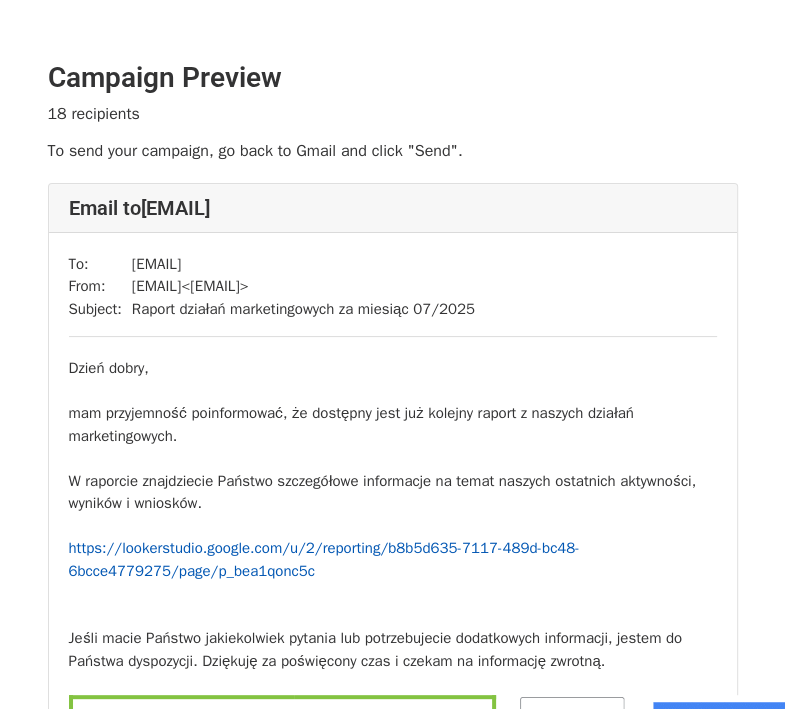 scroll, scrollTop: 0, scrollLeft: 0, axis: both 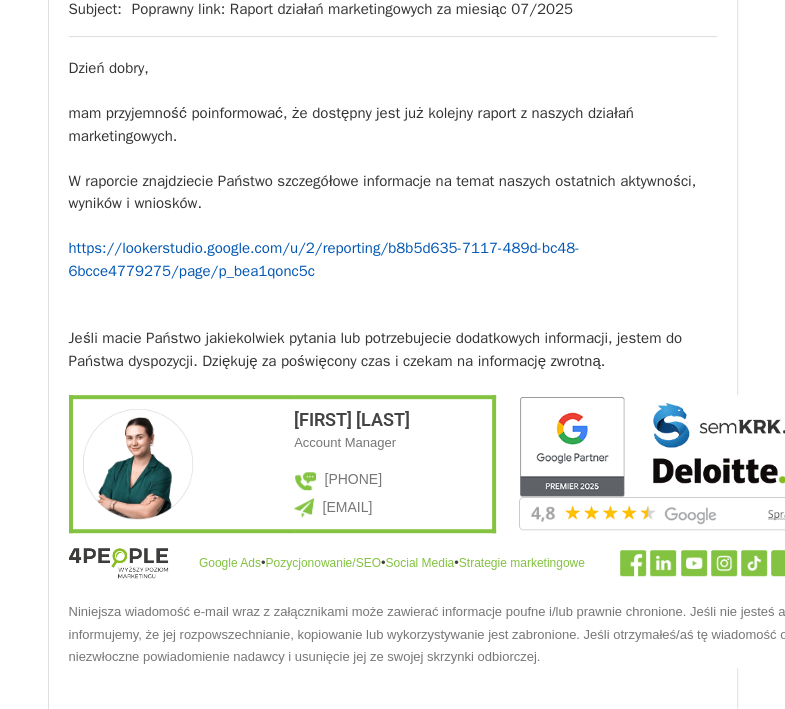 click on "https://lookerstudio.google.com/u/2/reporting/b8b5d635-7117-489d-bc48-6bcce4779275/page/p_bea1qonc5c" at bounding box center (324, 259) 